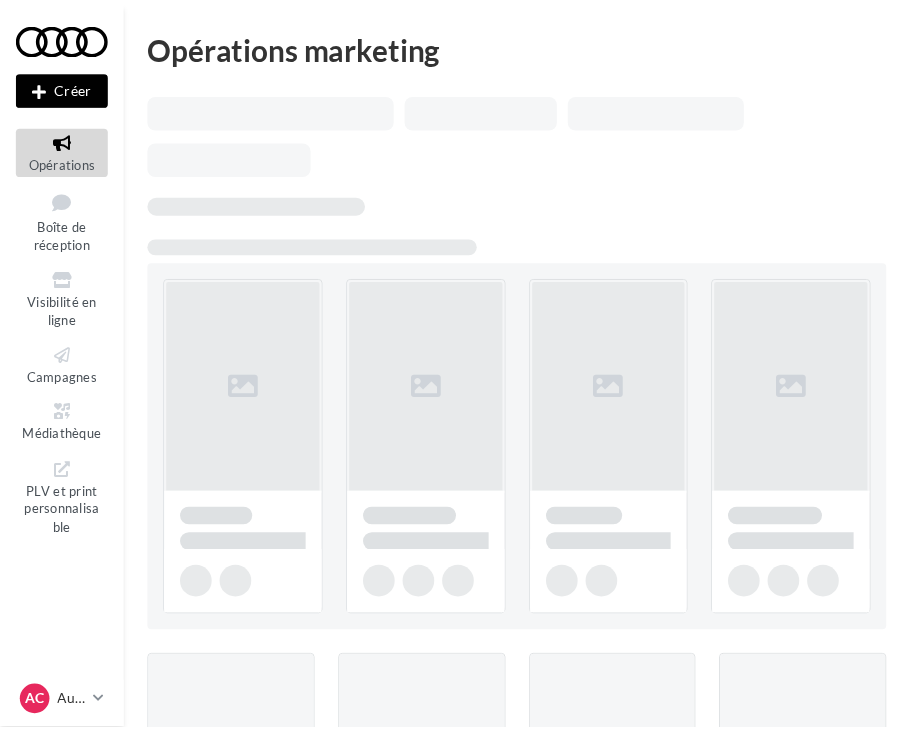 scroll, scrollTop: 0, scrollLeft: 0, axis: both 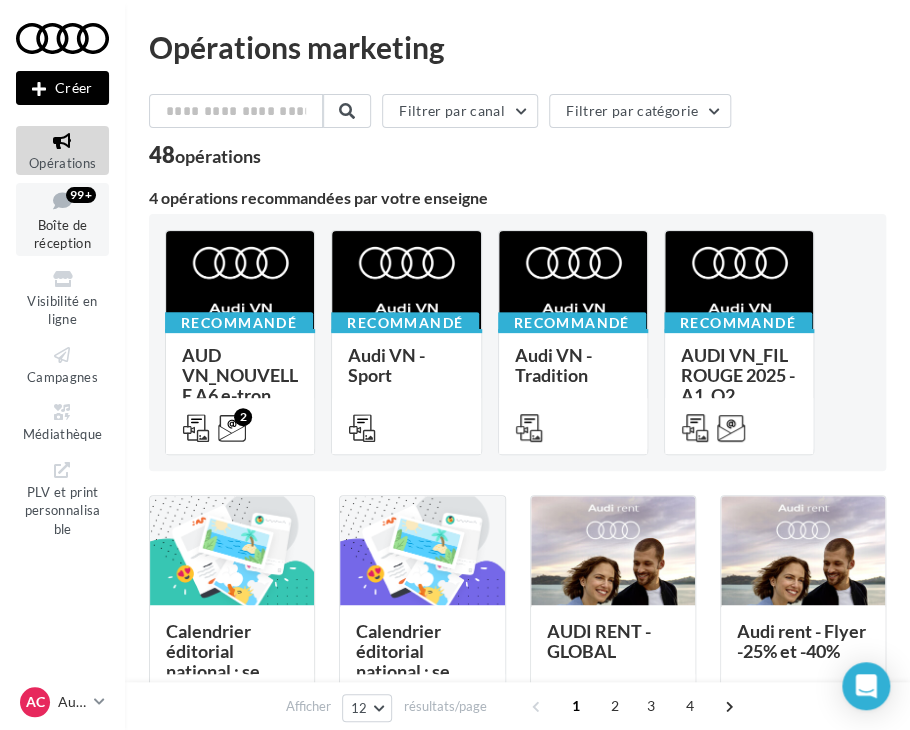 click on "Boîte de réception" at bounding box center [62, 234] 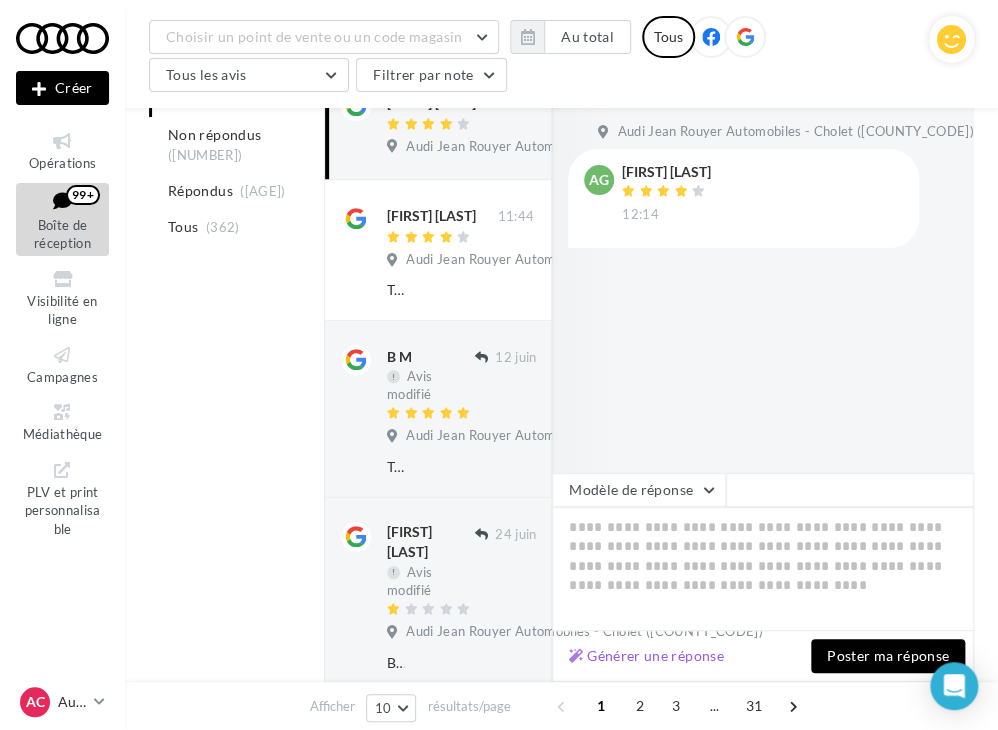 scroll, scrollTop: 344, scrollLeft: 0, axis: vertical 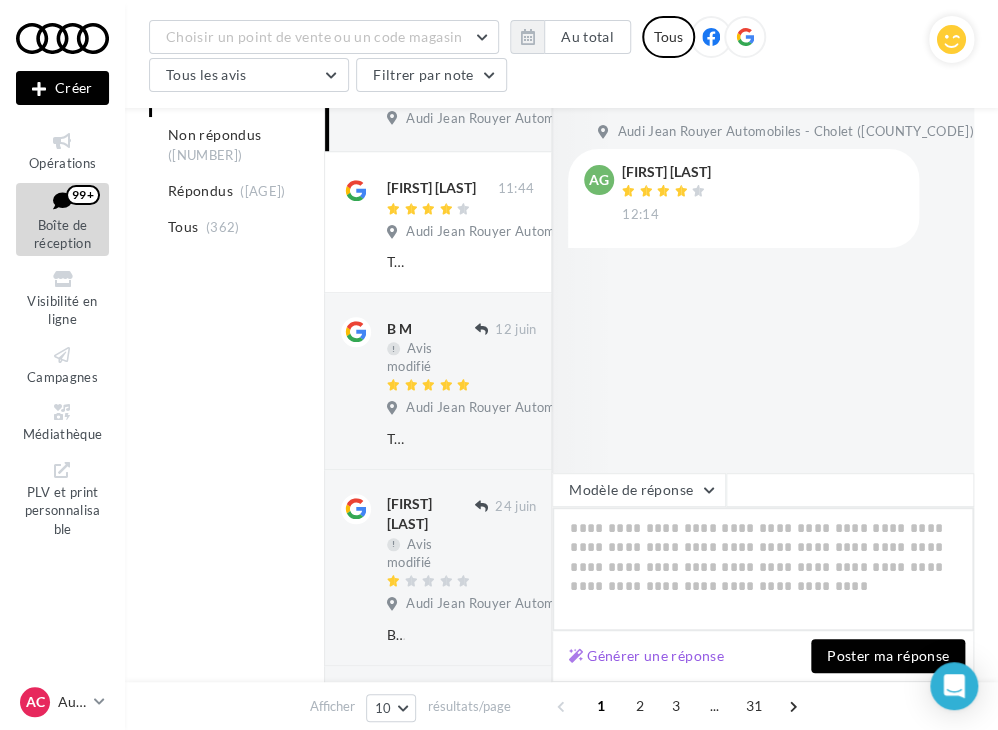 click at bounding box center (763, 569) 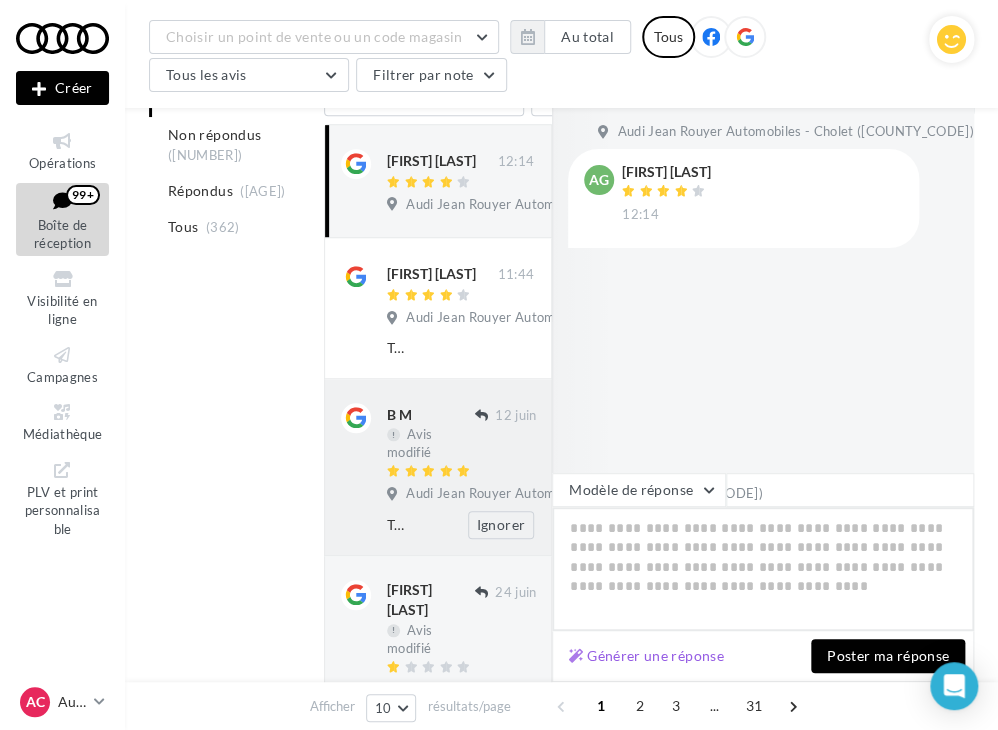 scroll, scrollTop: 295, scrollLeft: 0, axis: vertical 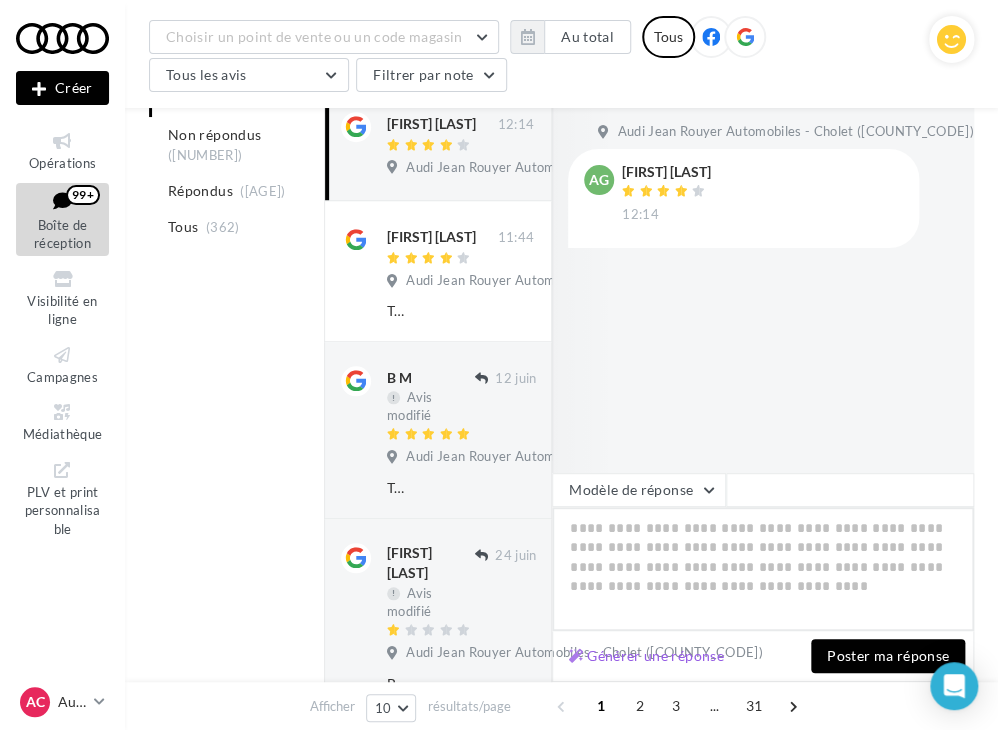 click at bounding box center [763, 569] 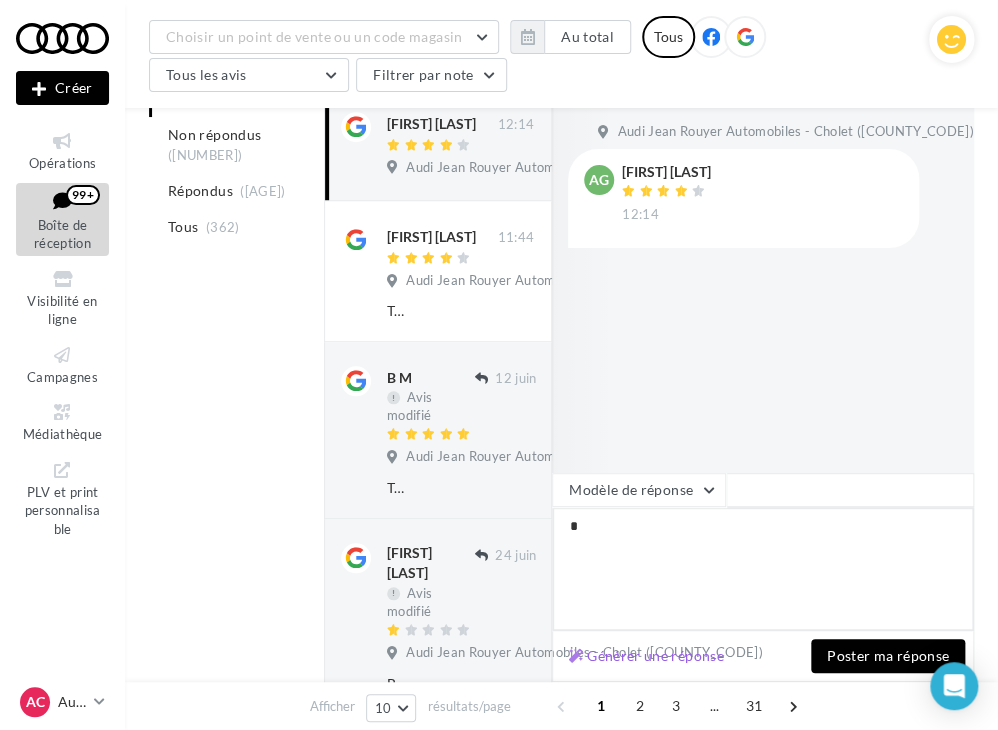 type on "**" 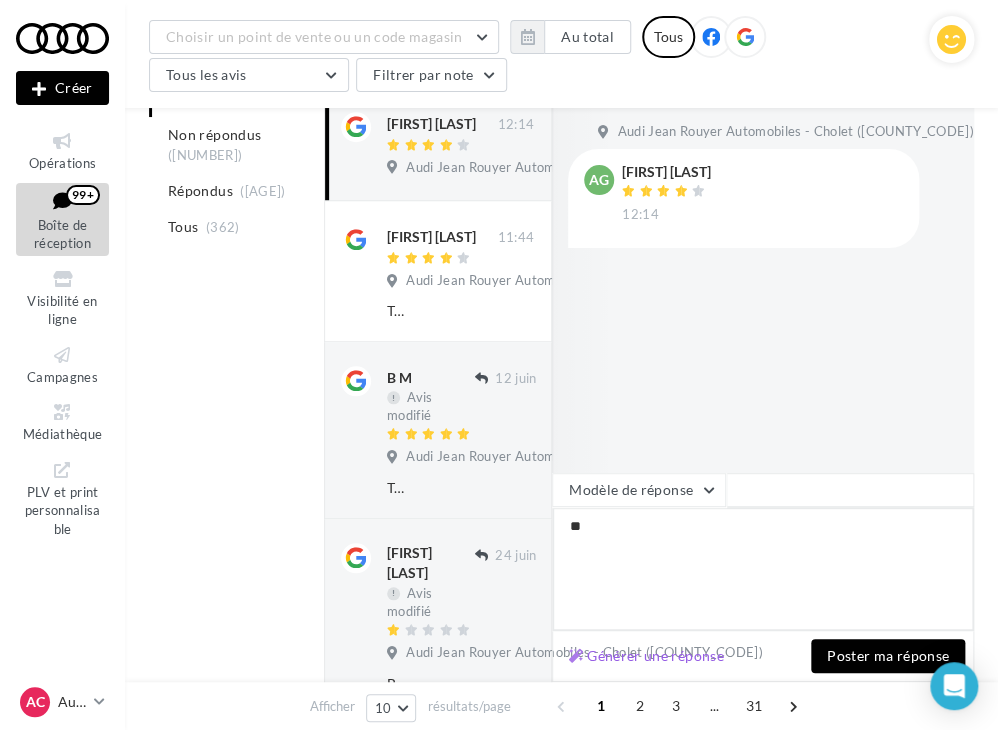 type on "***" 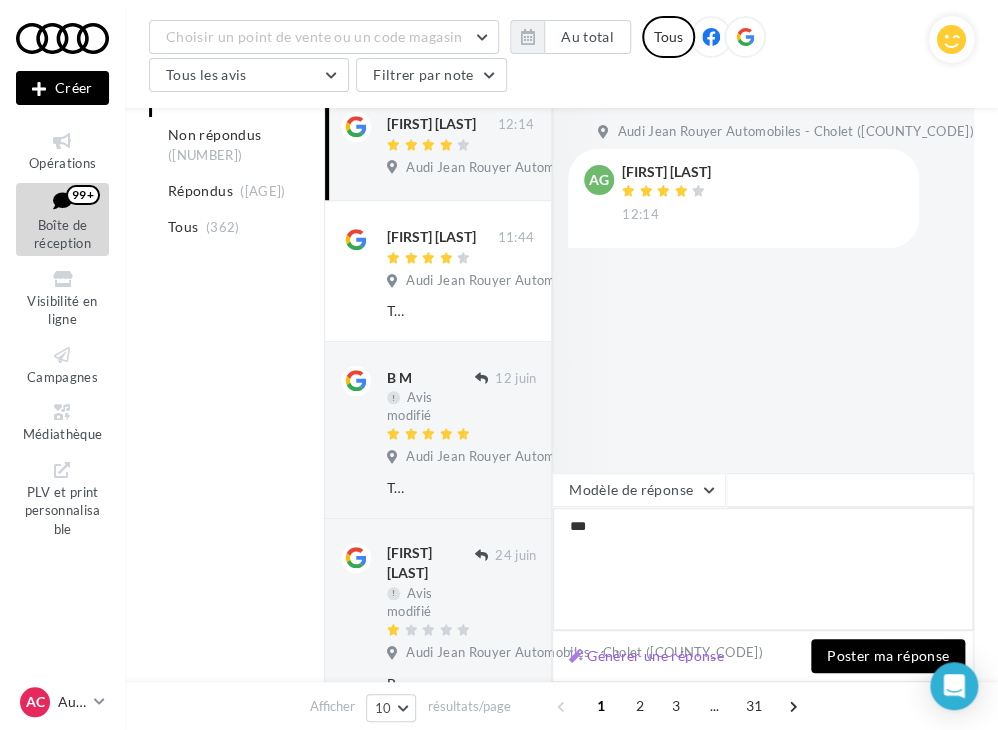 type on "****" 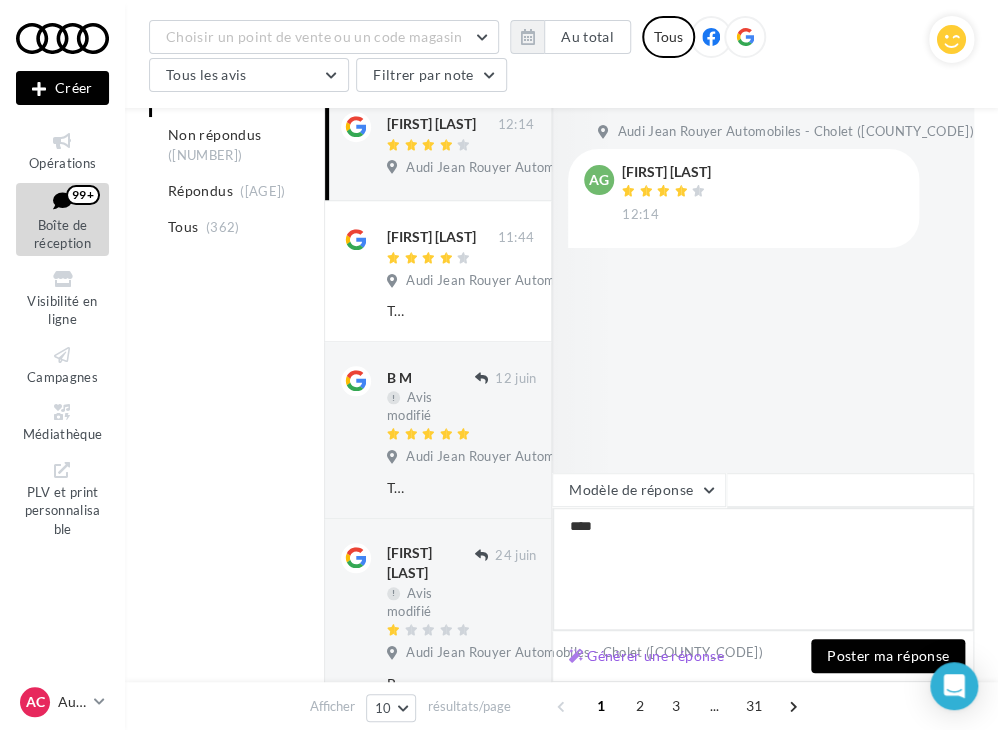 type on "*****" 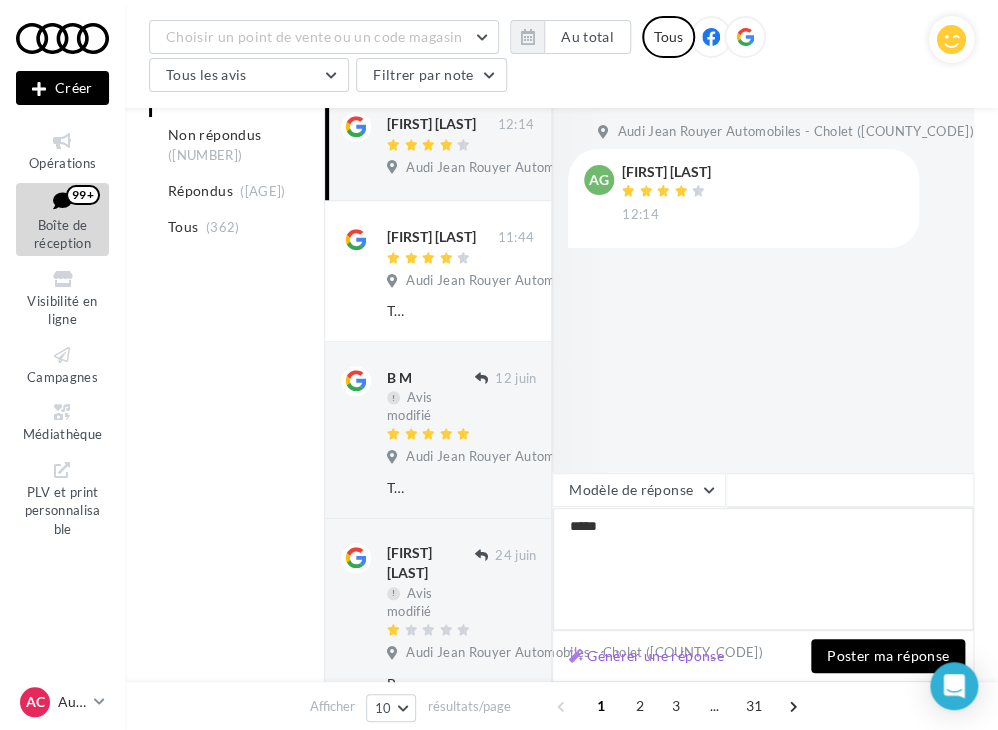 type on "******" 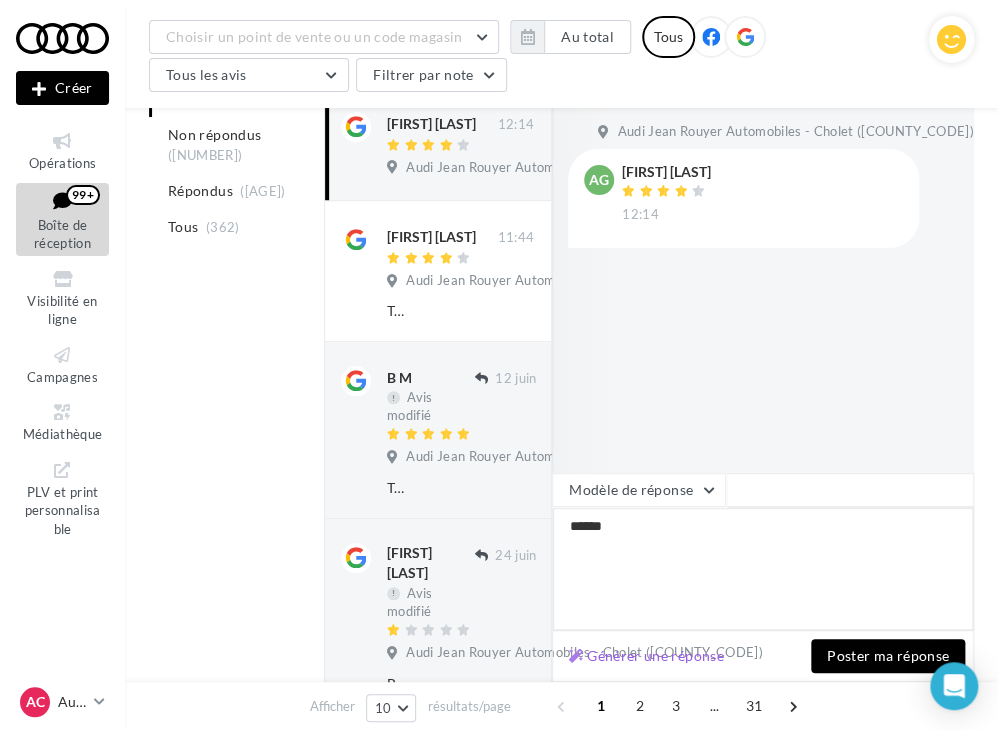 type on "*******" 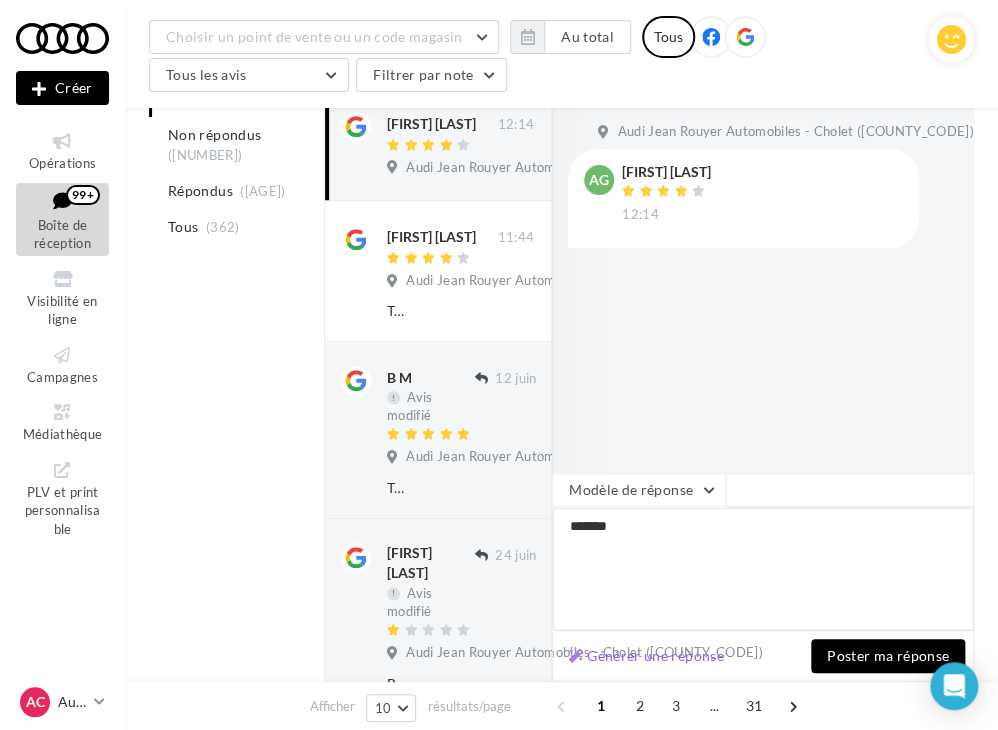 type on "*******" 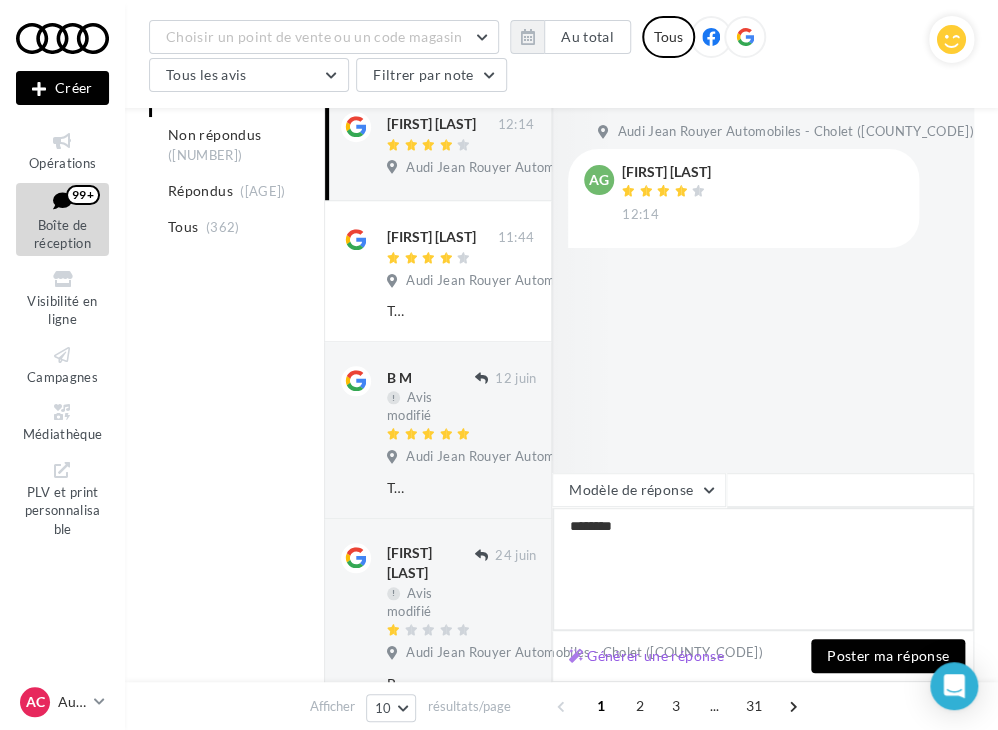 type on "*******" 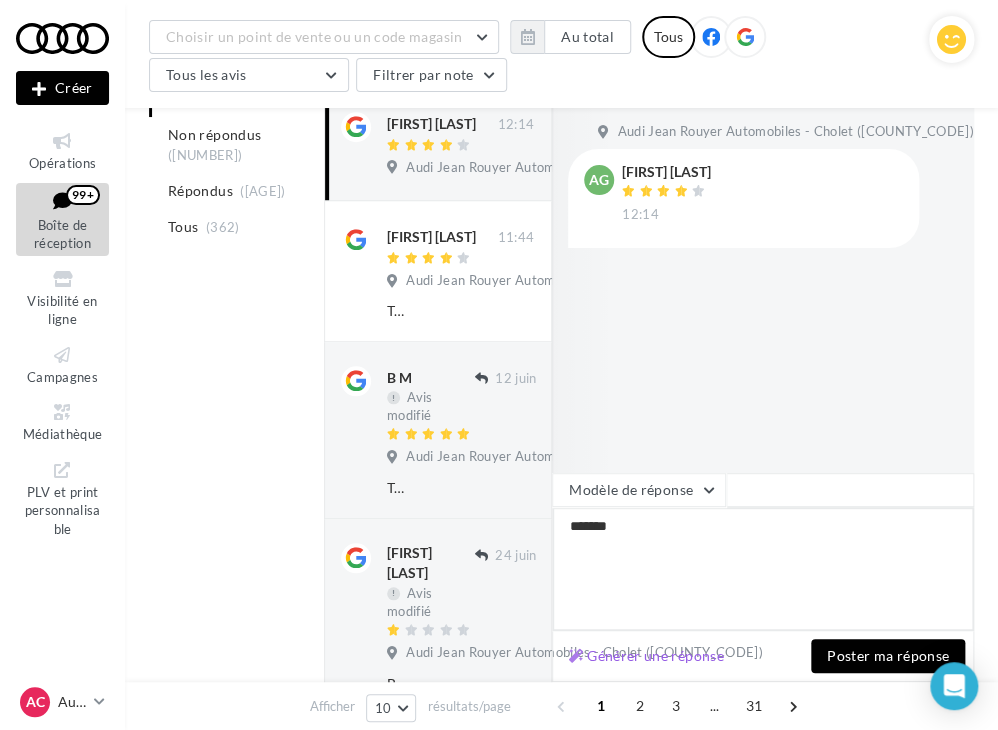 type on "******" 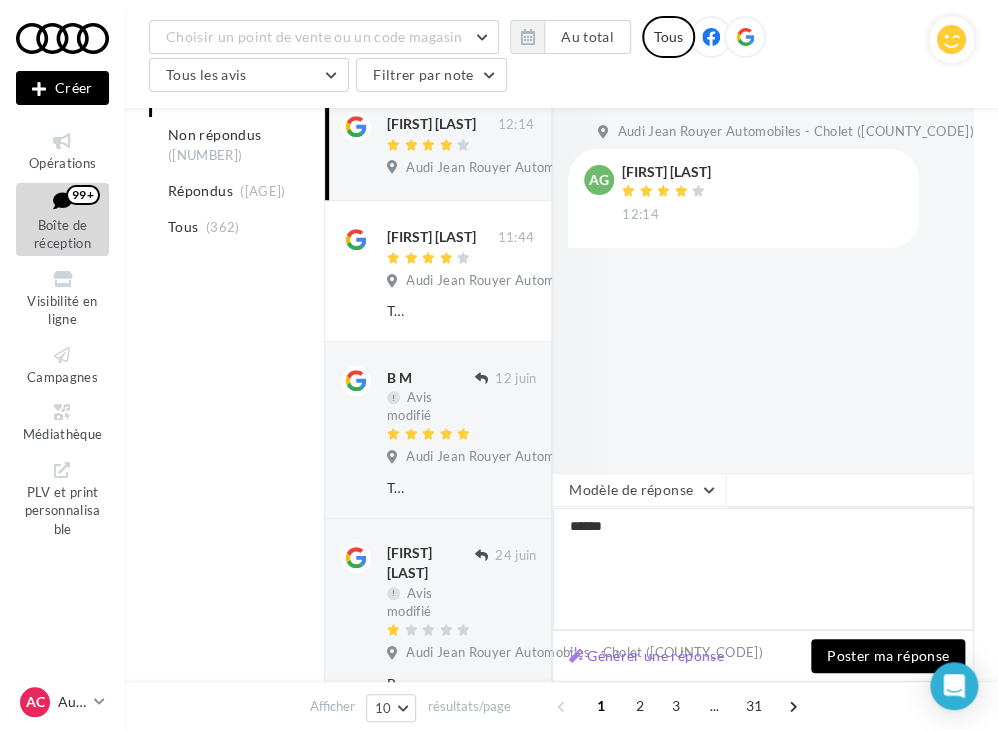 type on "*****" 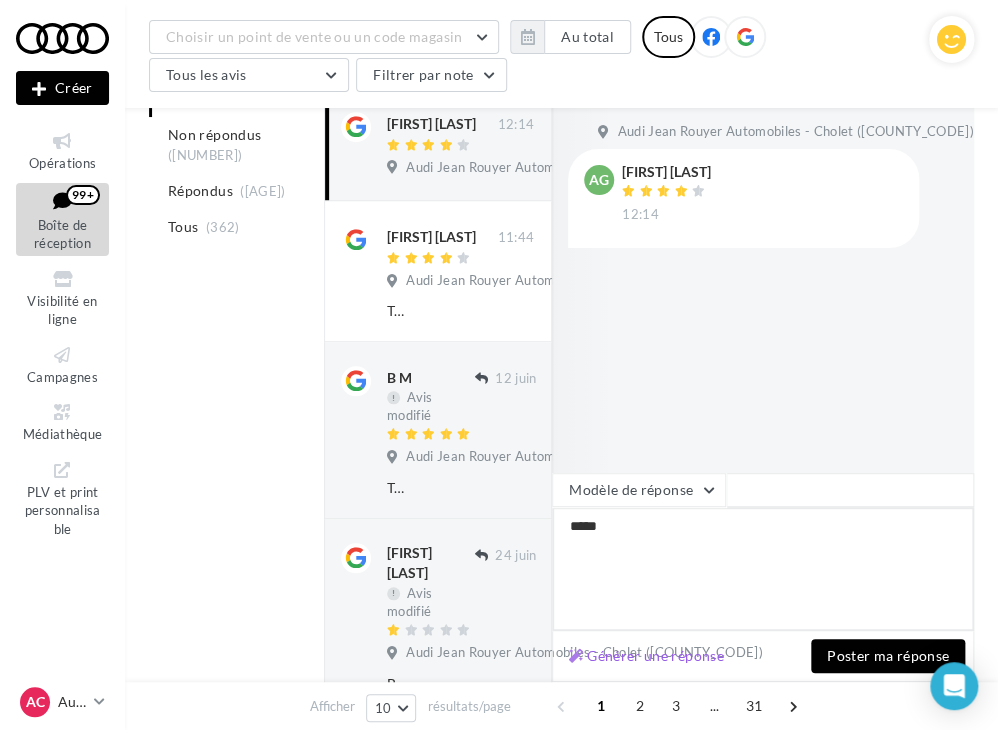type on "****" 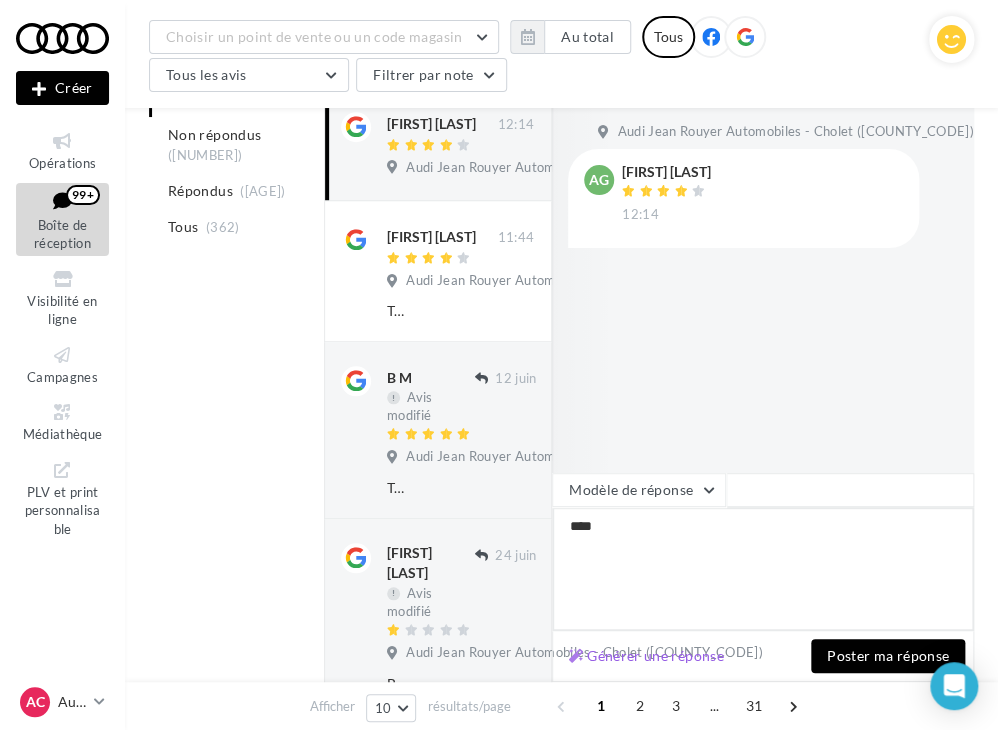 type on "***" 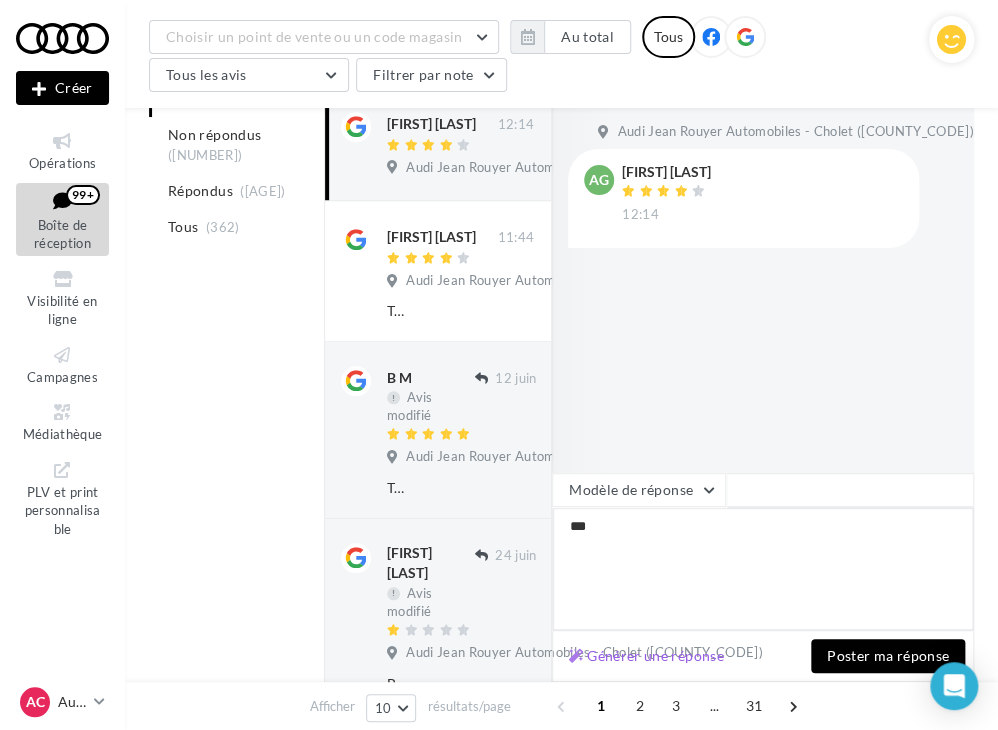 type on "**" 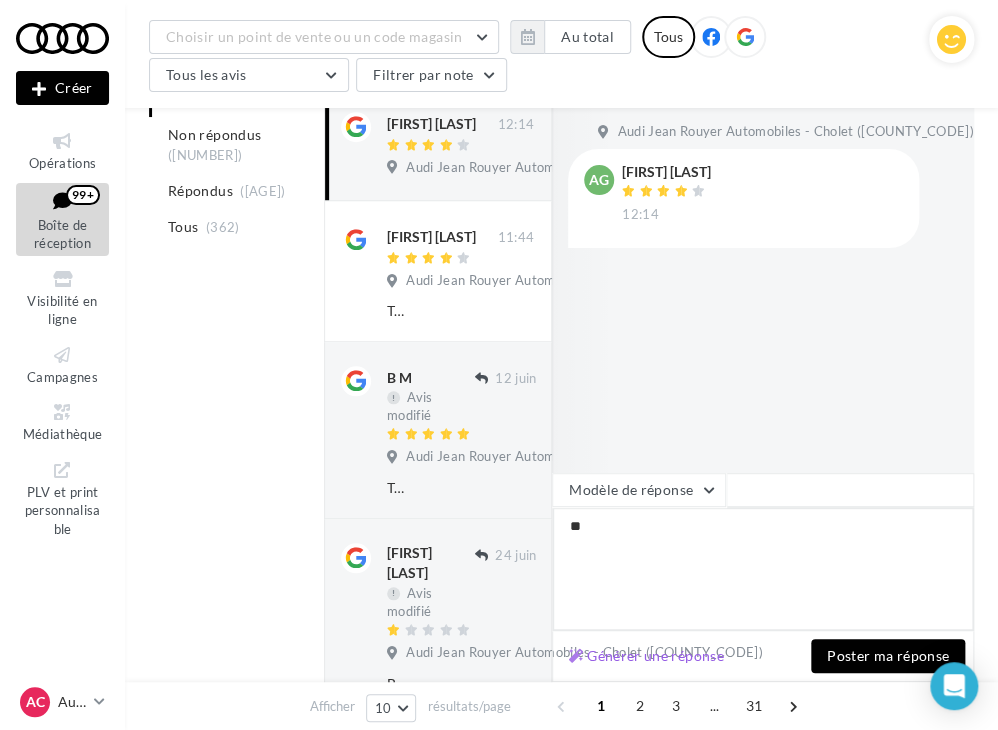 type on "*" 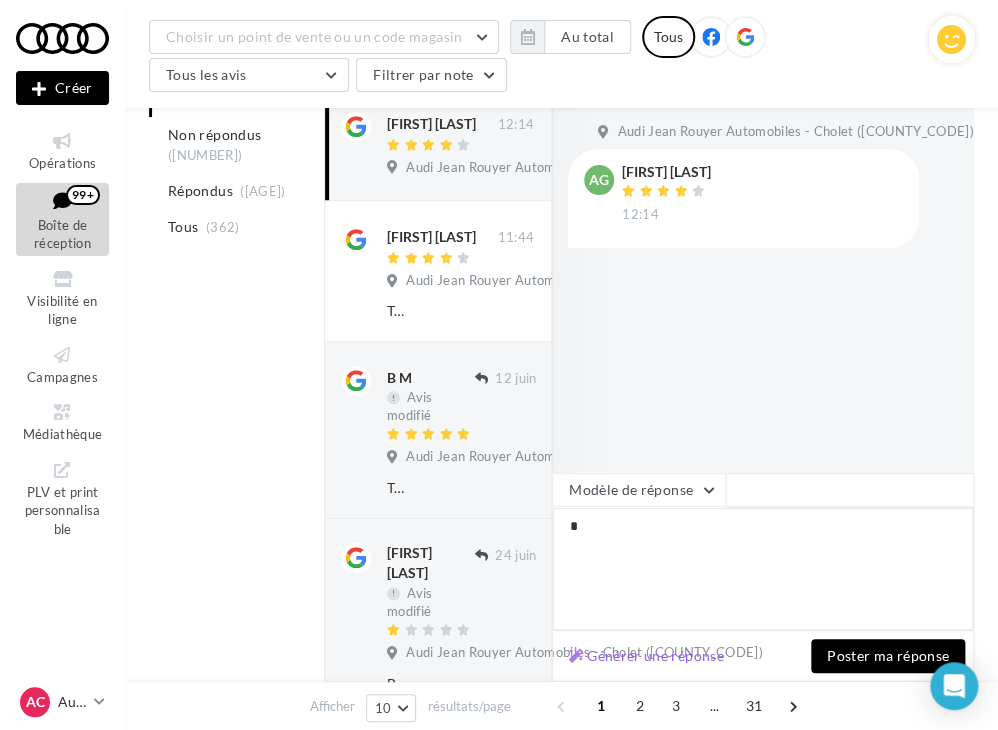 type on "**" 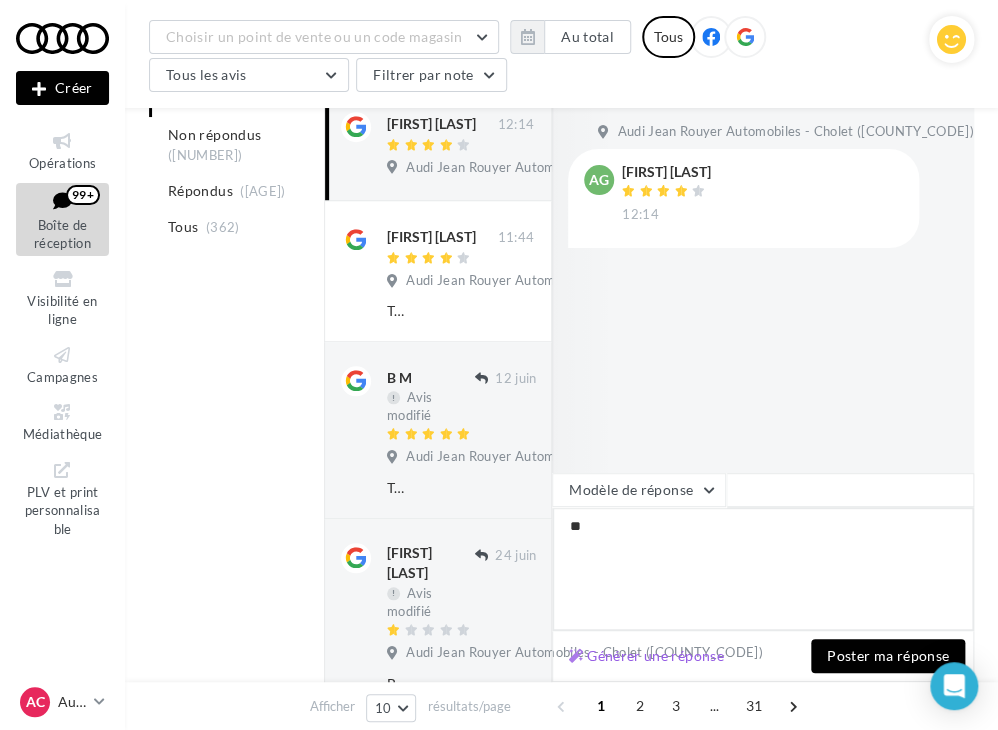 type on "***" 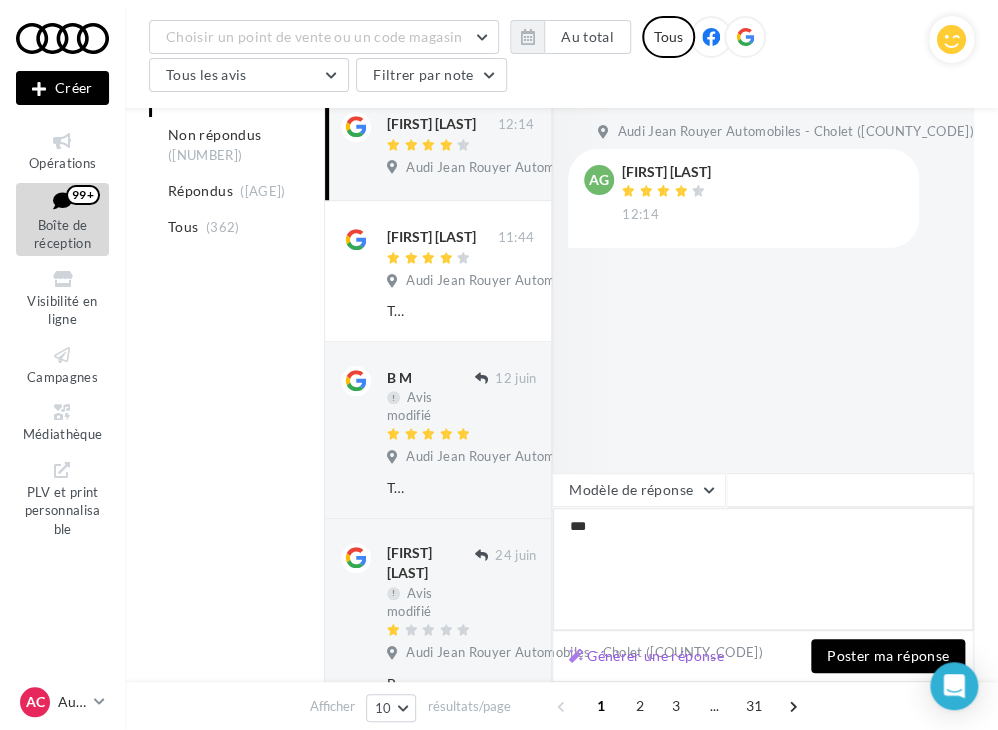 type on "****" 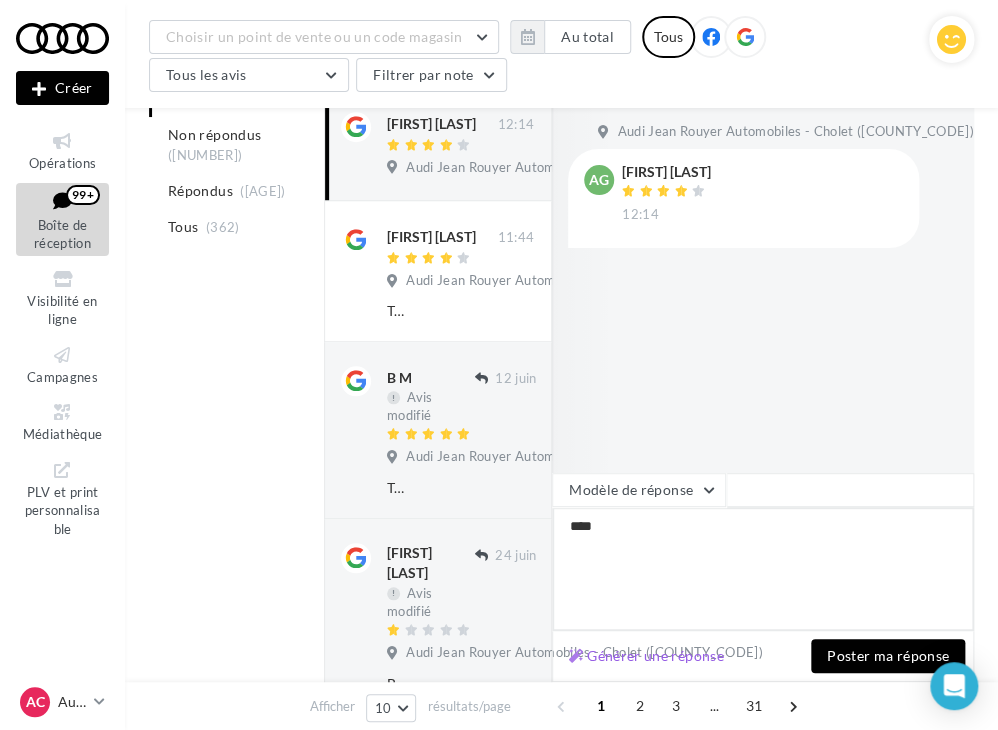 type on "*****" 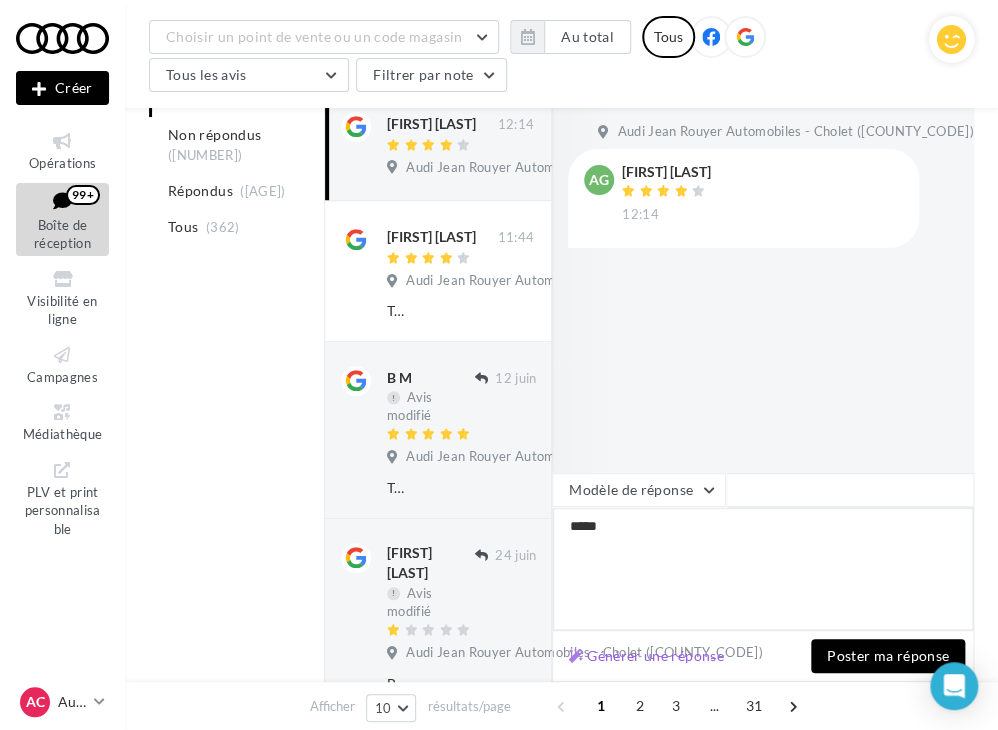 type on "******" 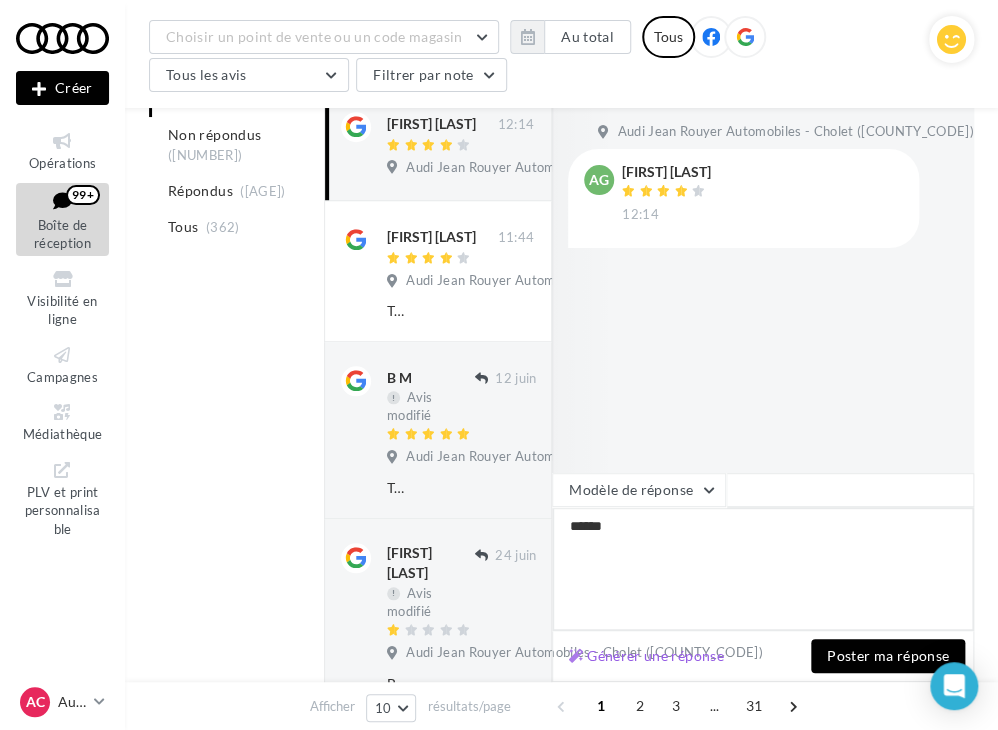 type on "*******" 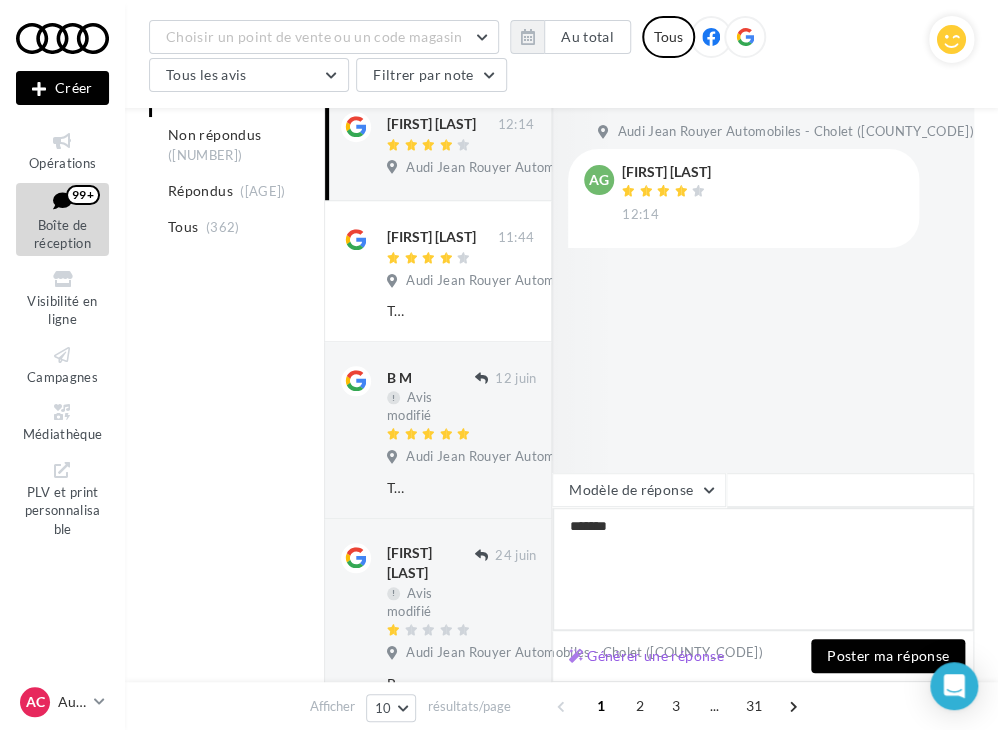 type on "*******" 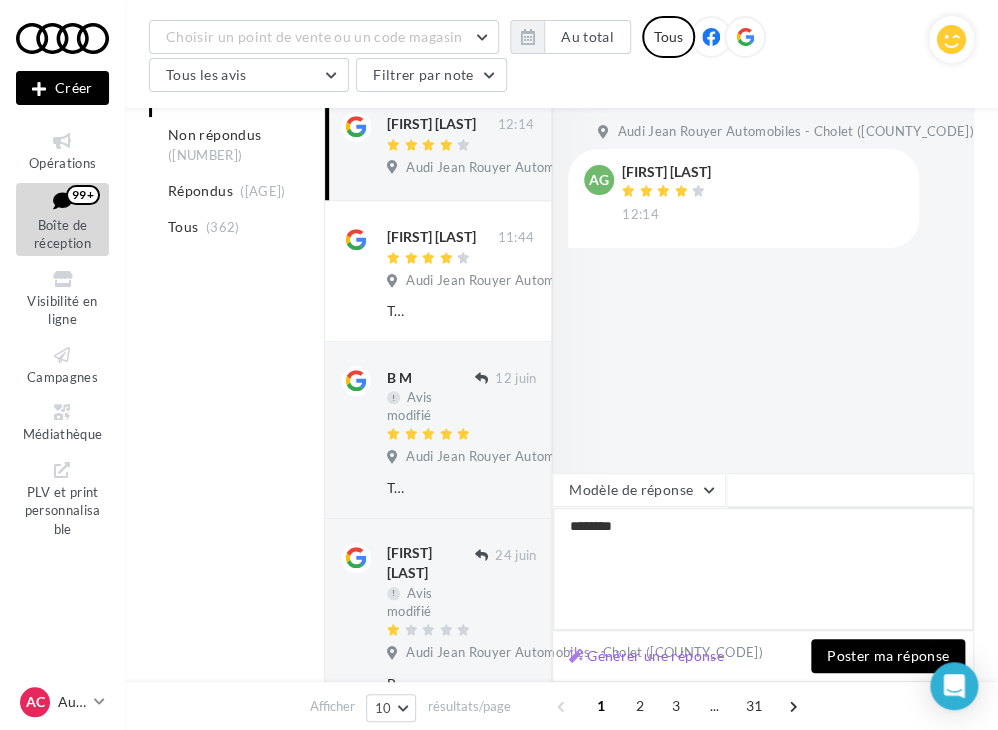 type on "*********" 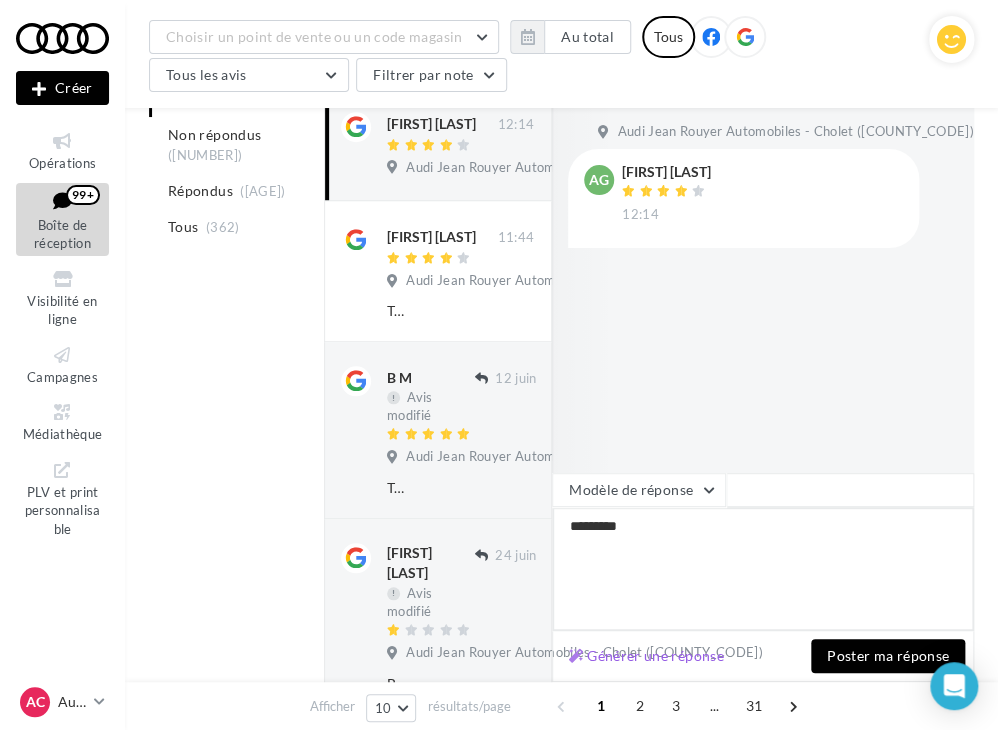 type on "**********" 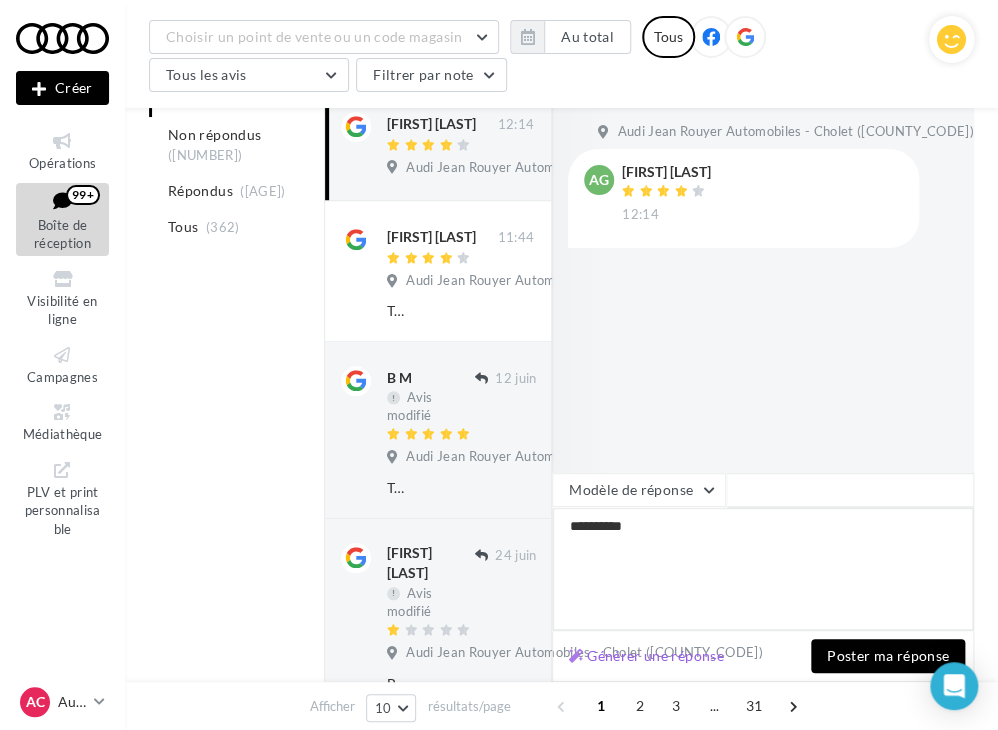 type on "**********" 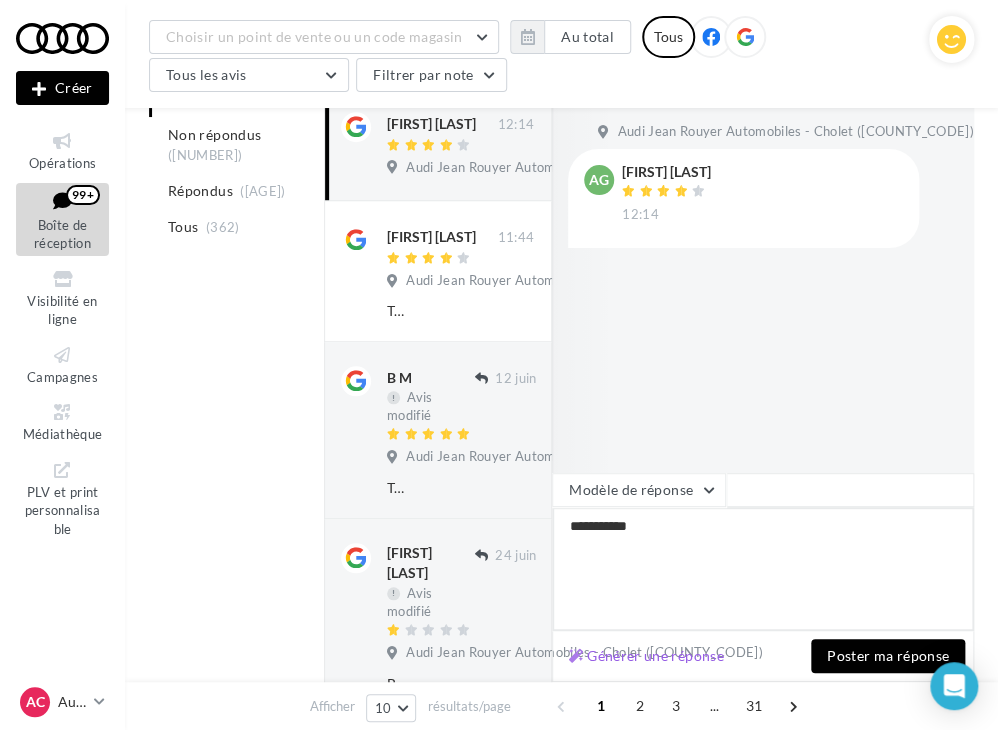 type on "**********" 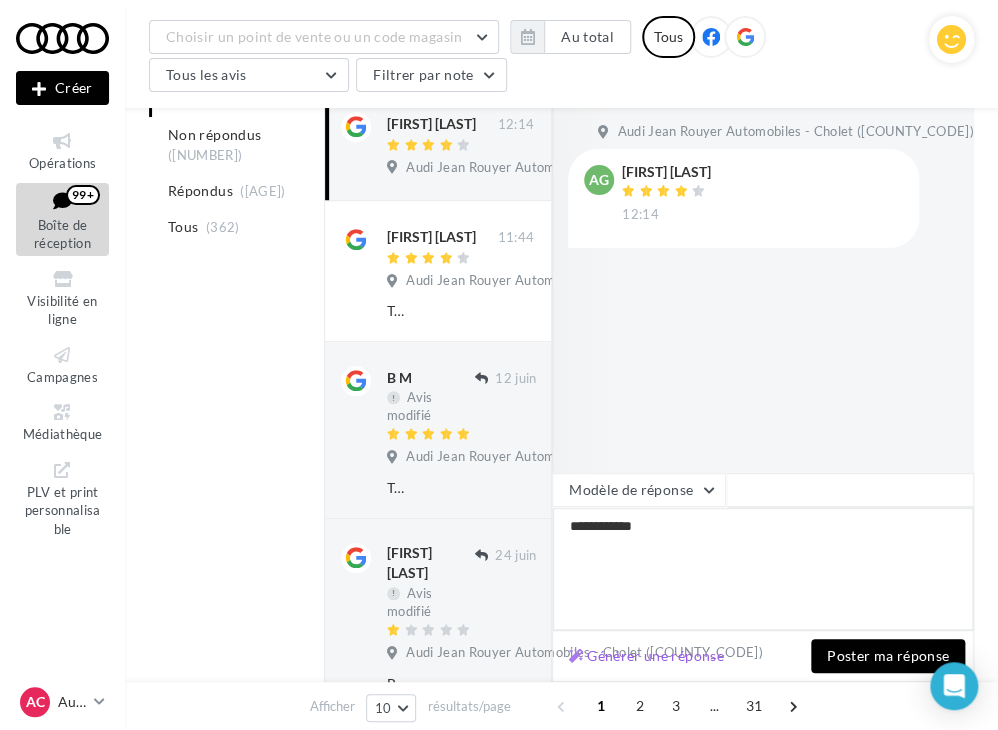 type on "**********" 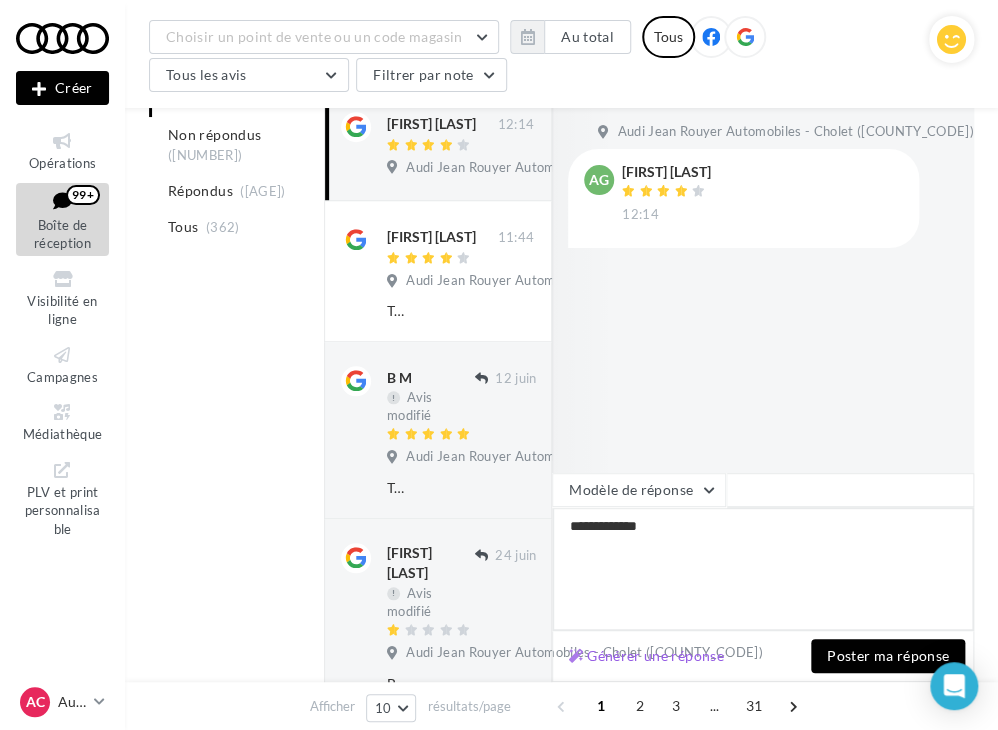 type on "**********" 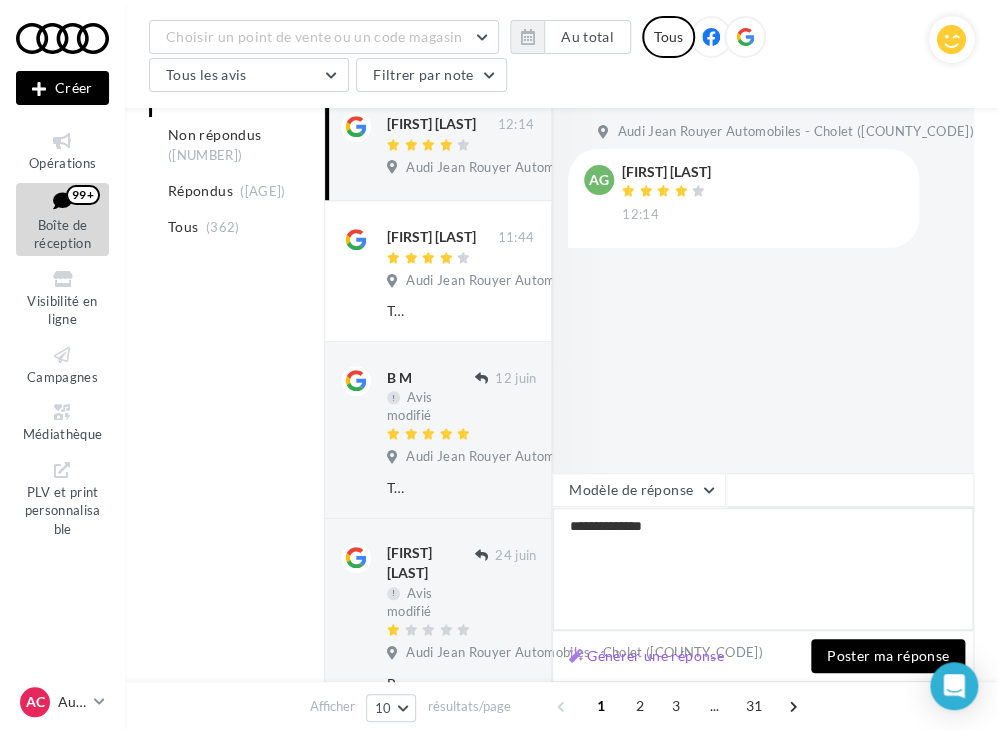 type on "**********" 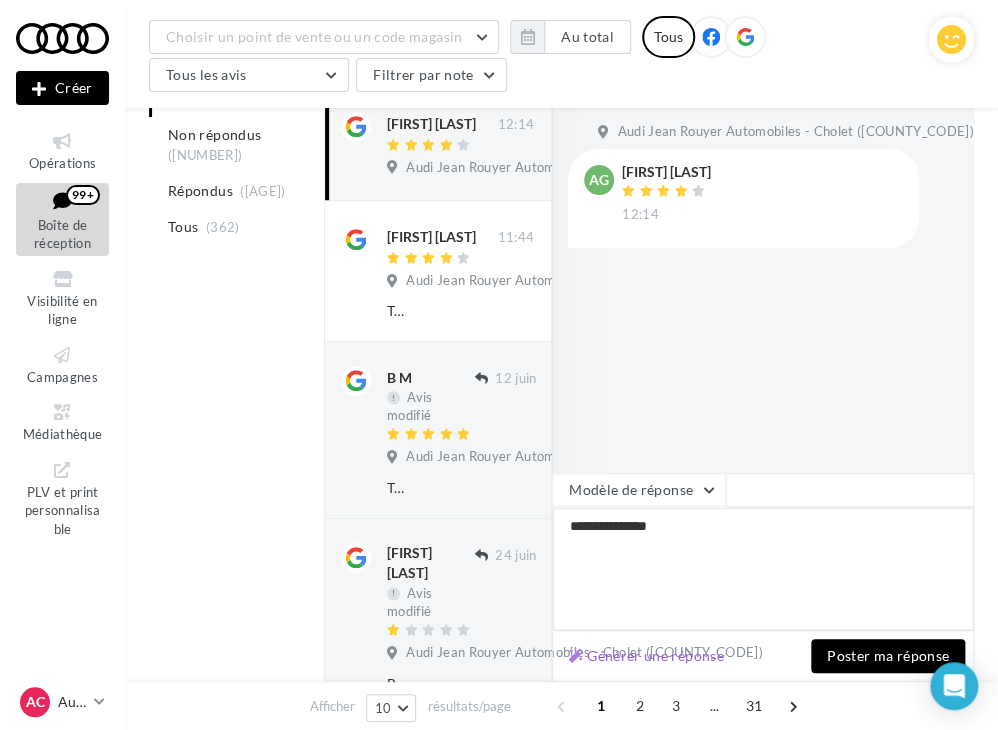 type on "**********" 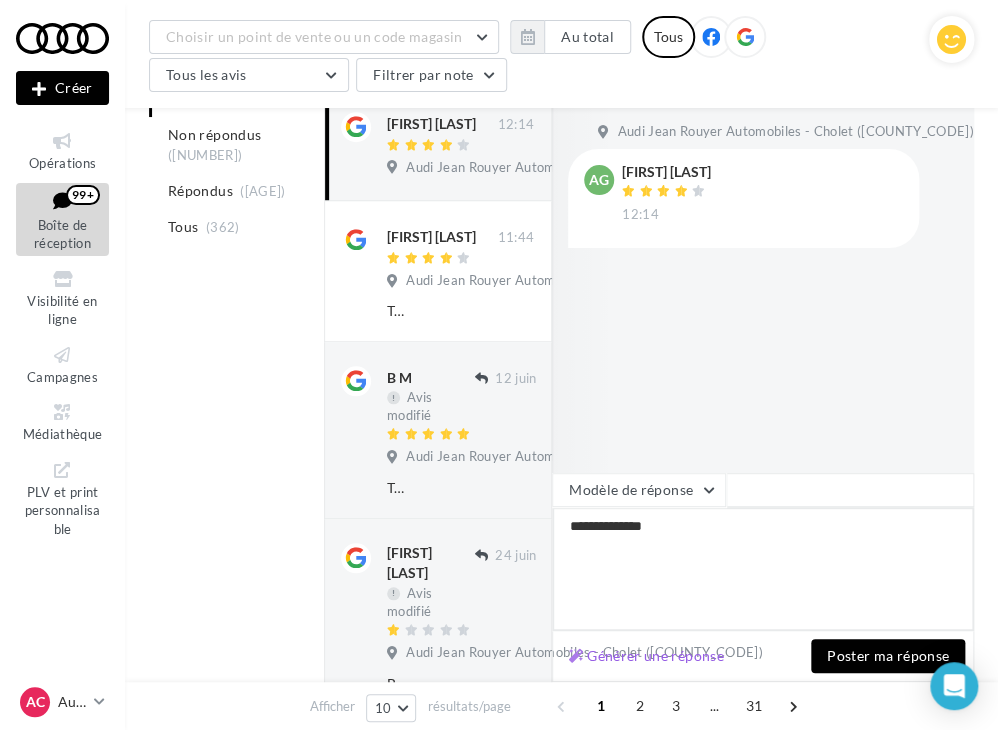 type on "**********" 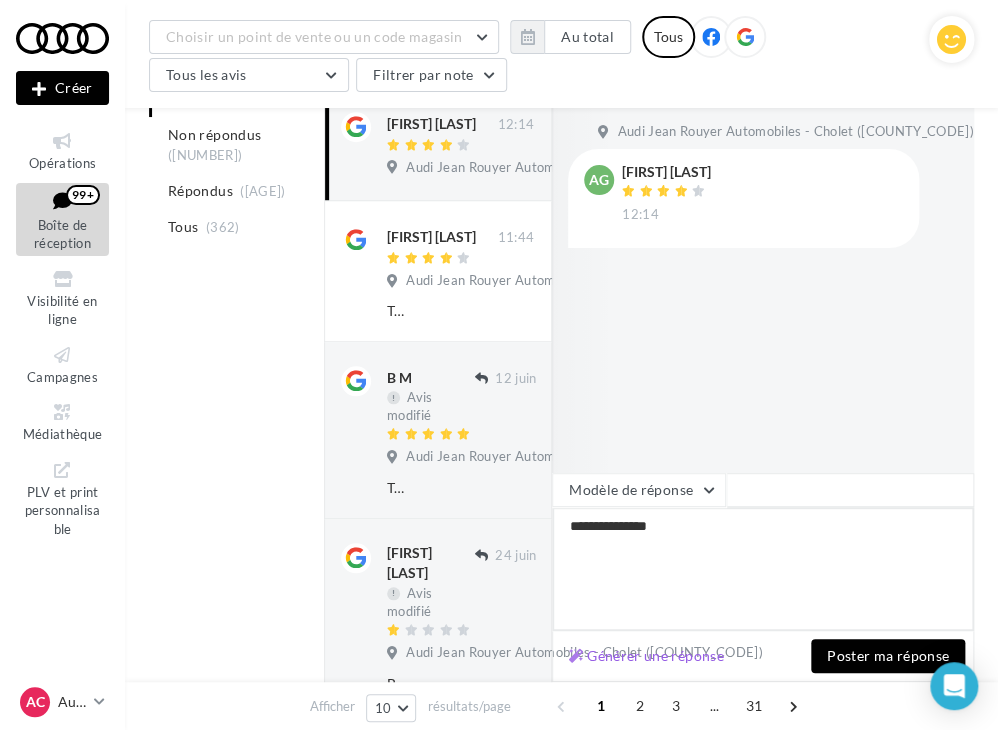 type on "**********" 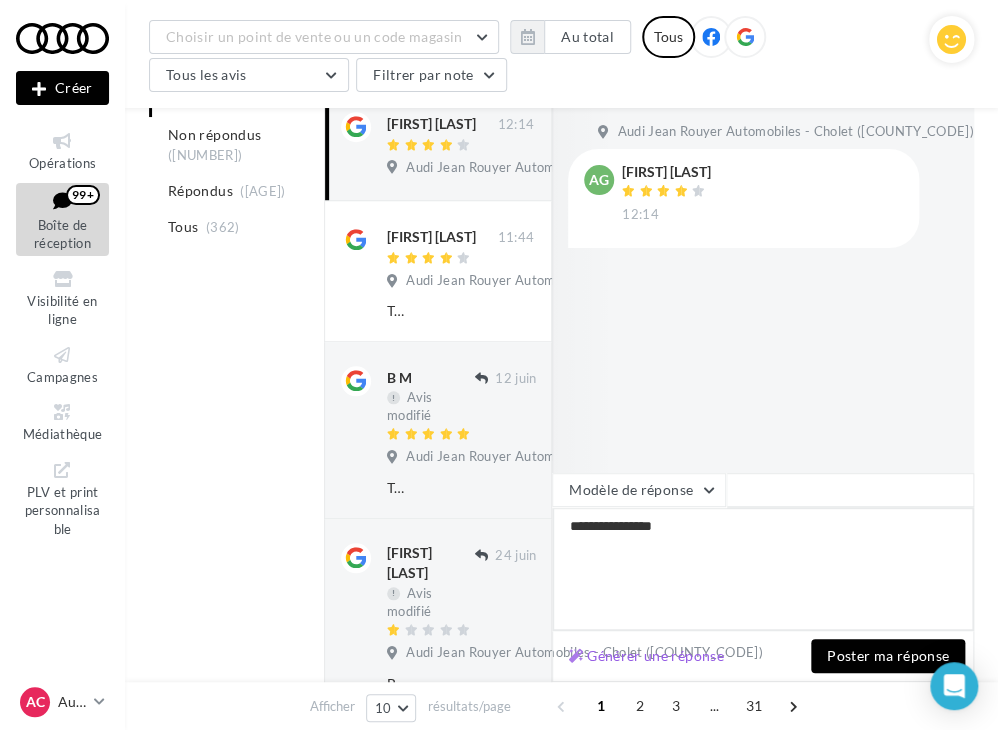 type on "**********" 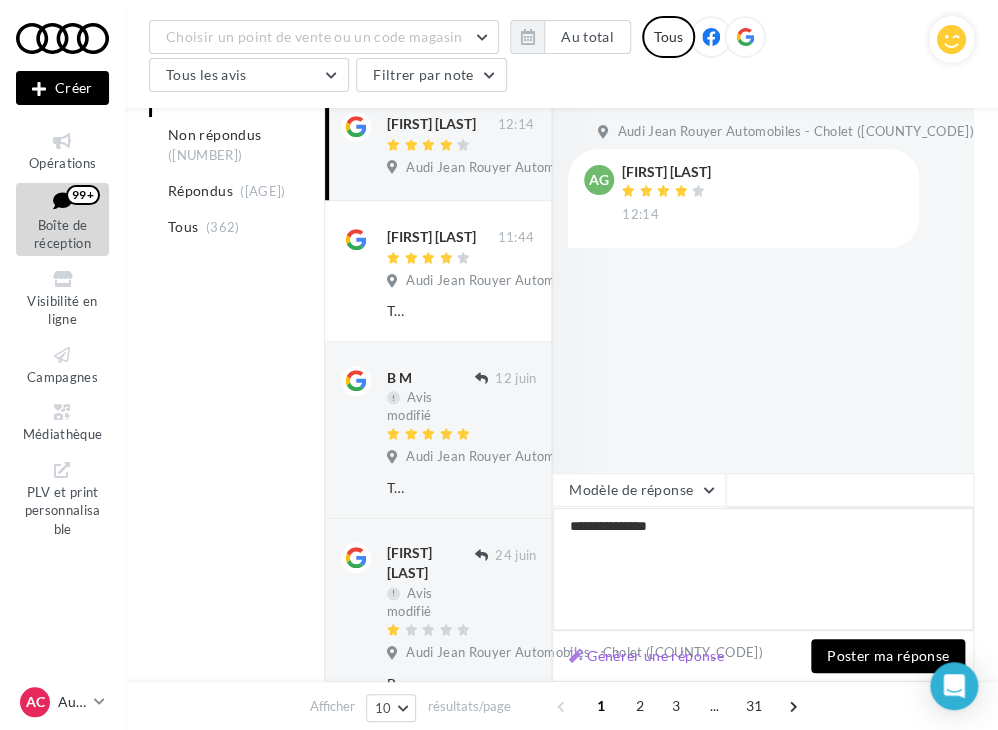 type on "**********" 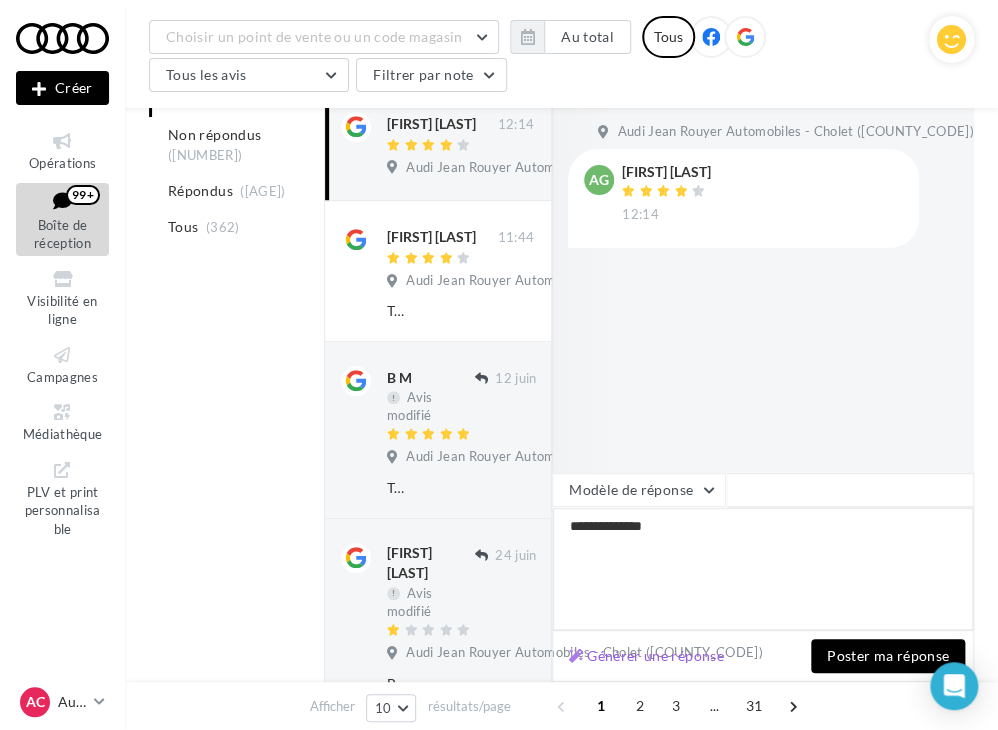 type on "**********" 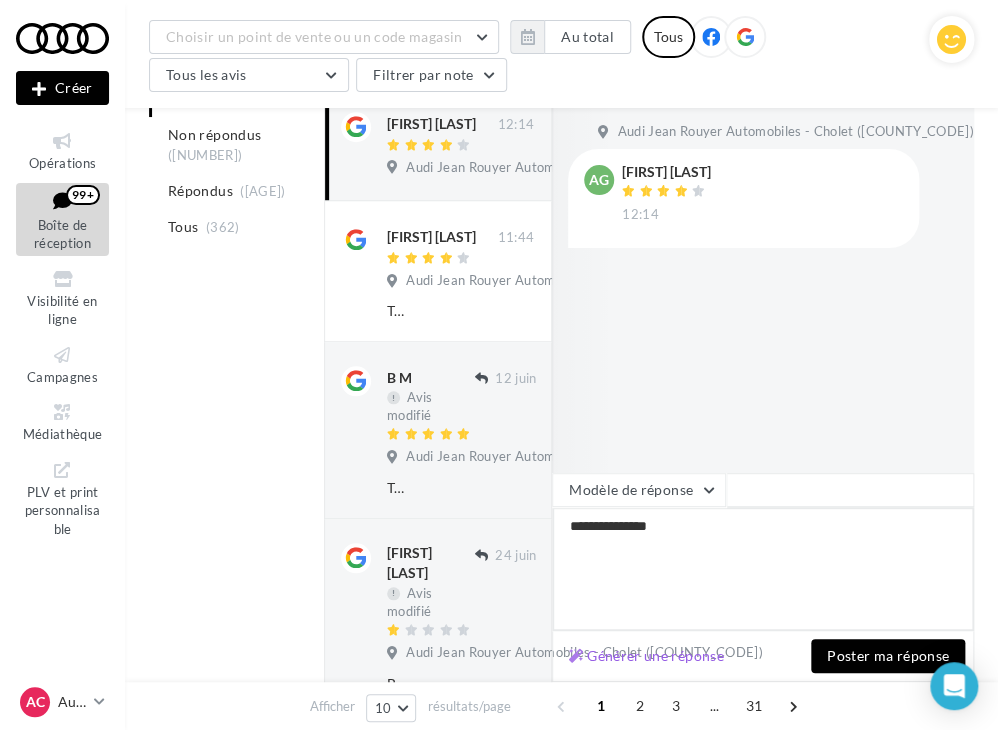 type on "**********" 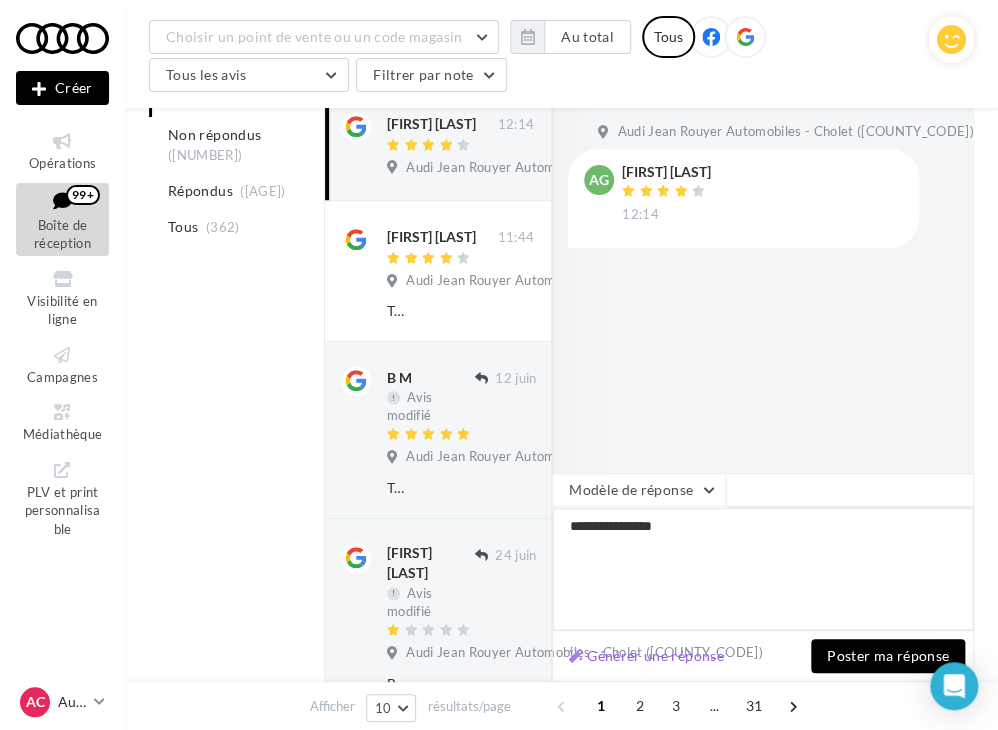 type on "**********" 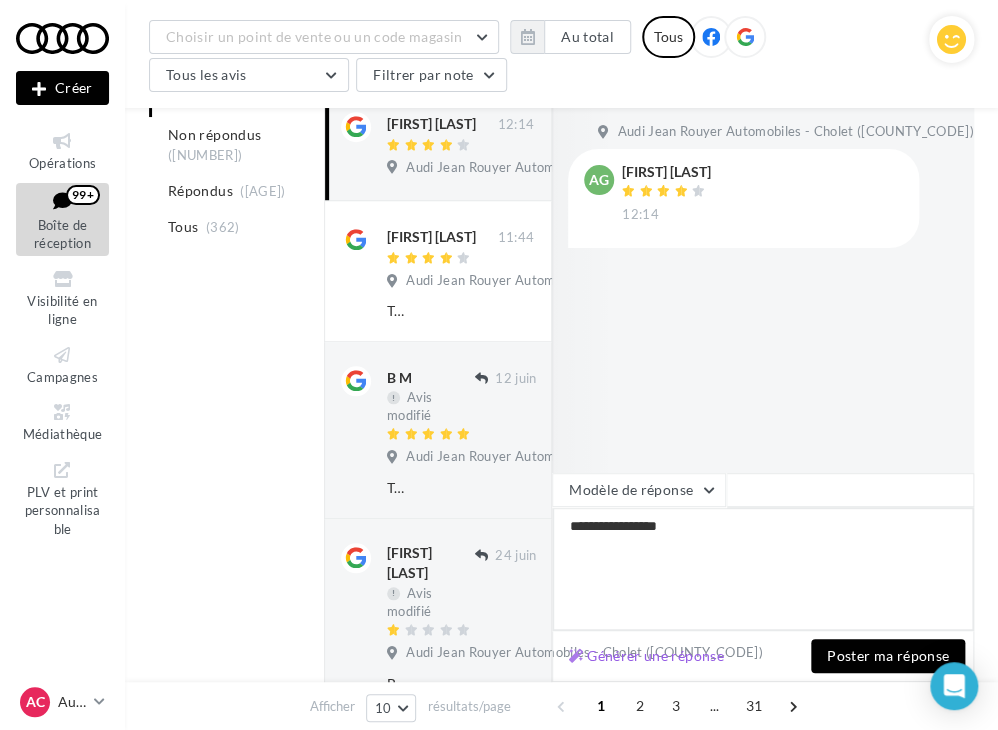 type on "**********" 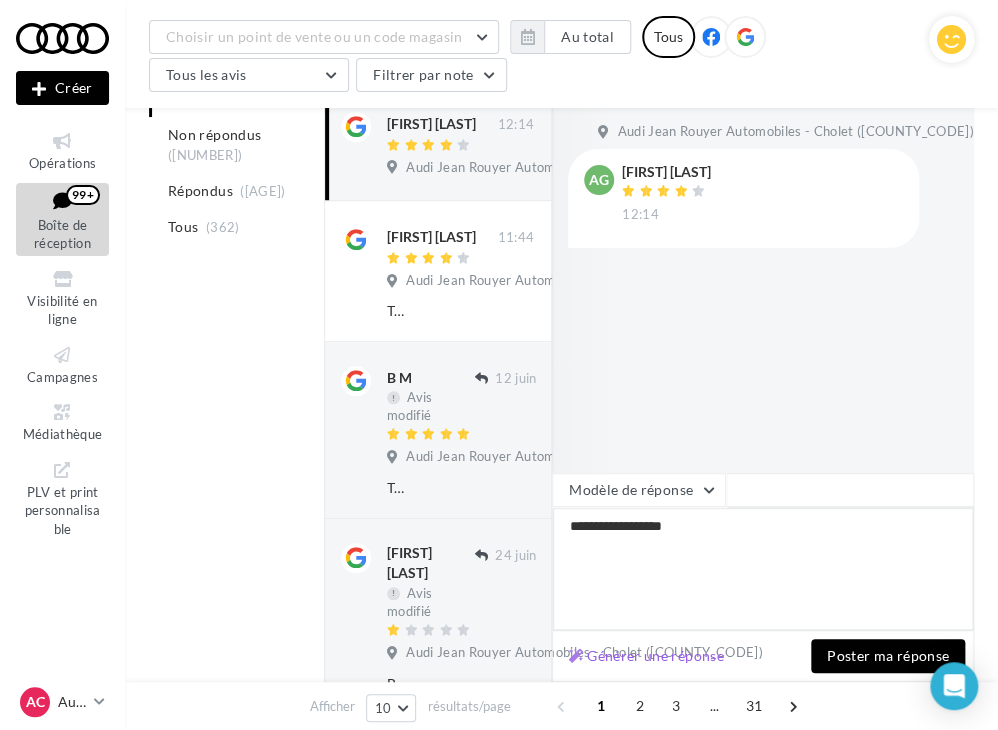 type on "**********" 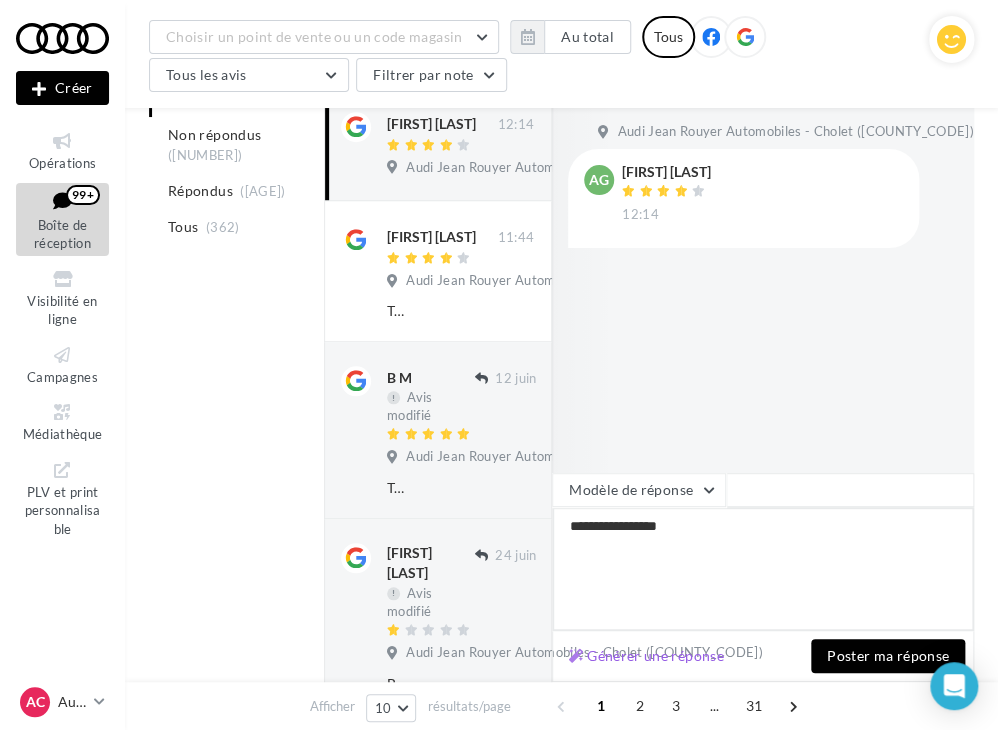 type on "**********" 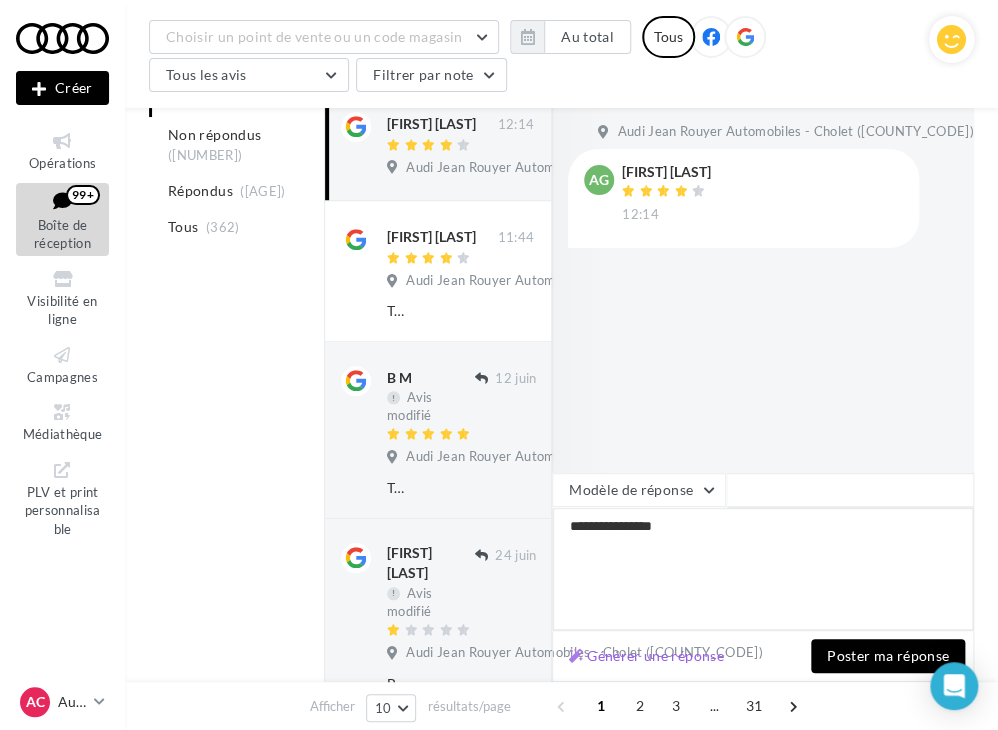 type on "**********" 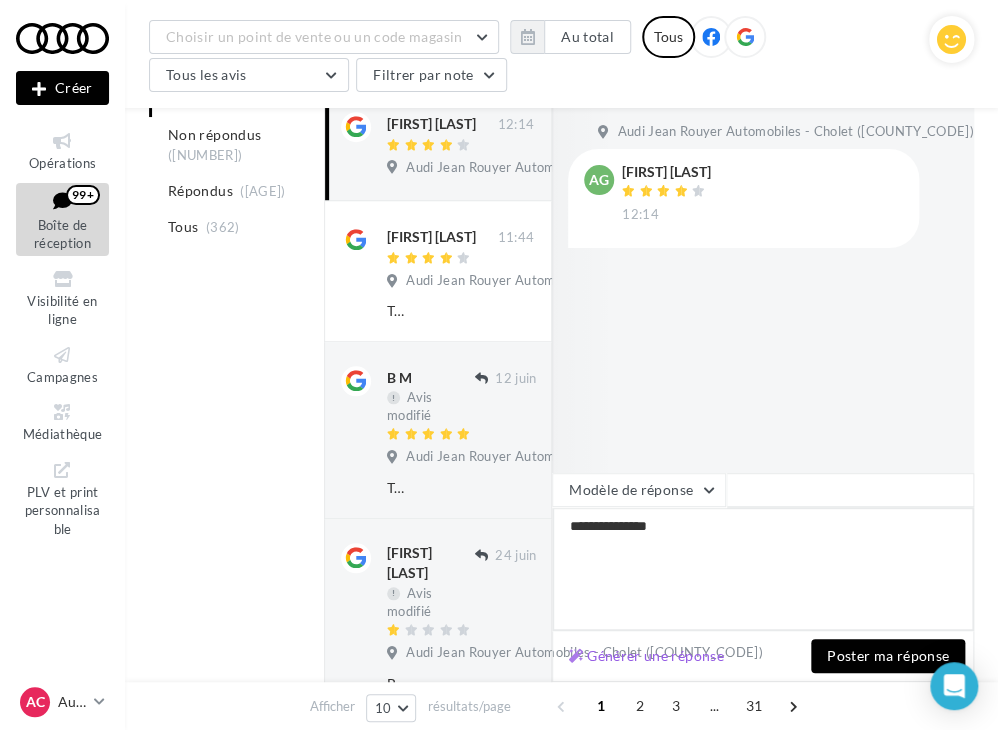 type on "**********" 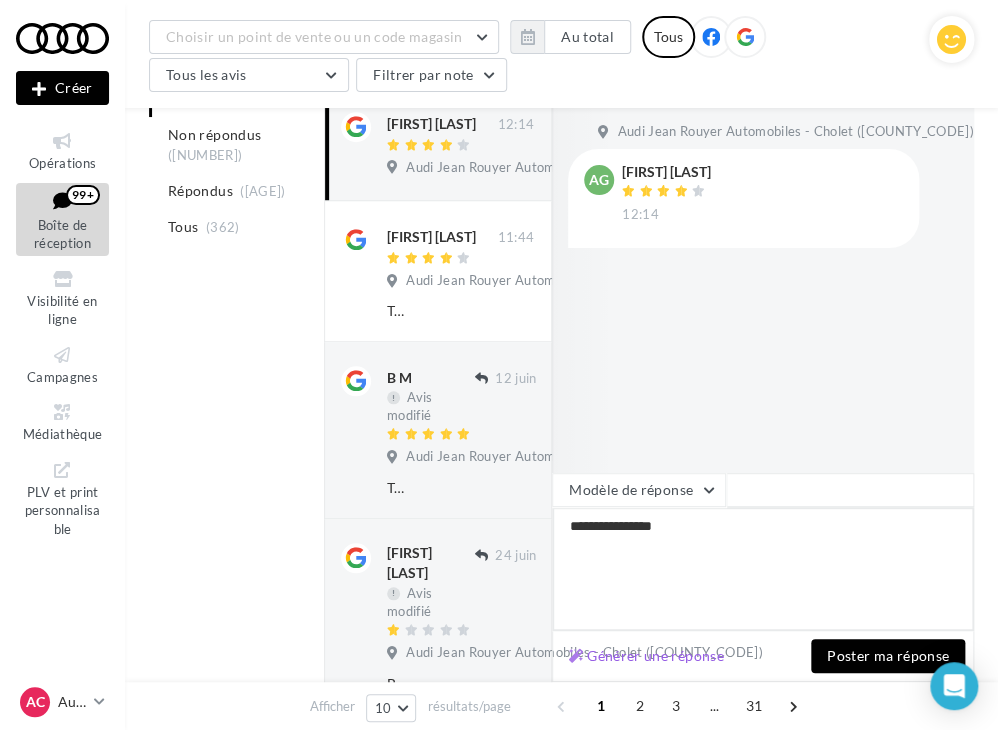 type on "**********" 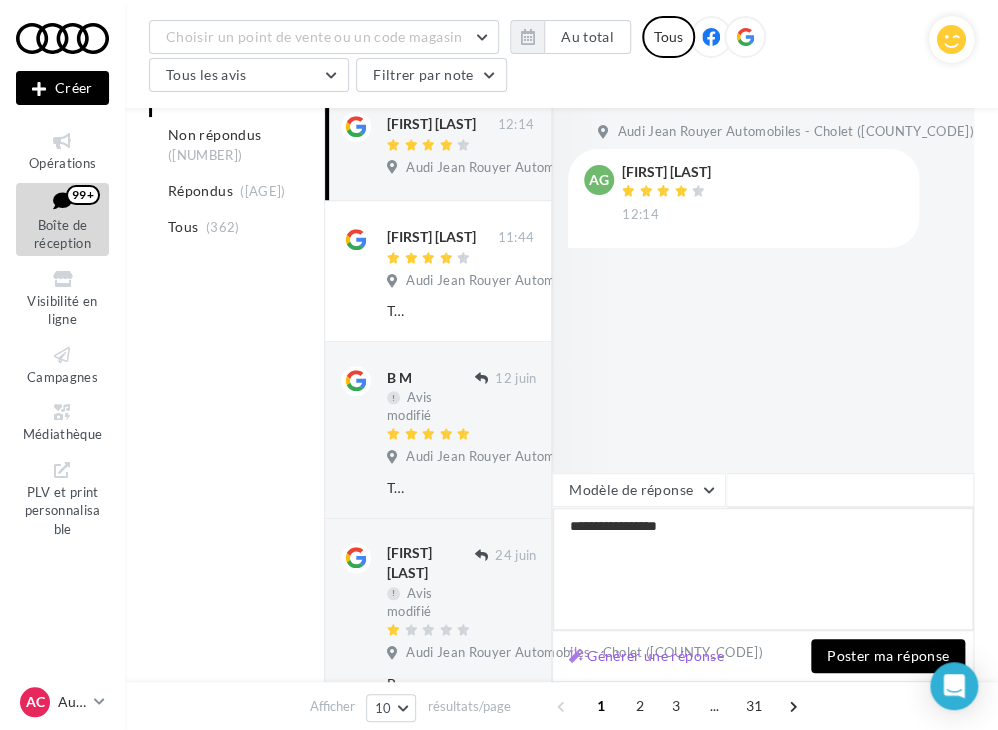 type on "**********" 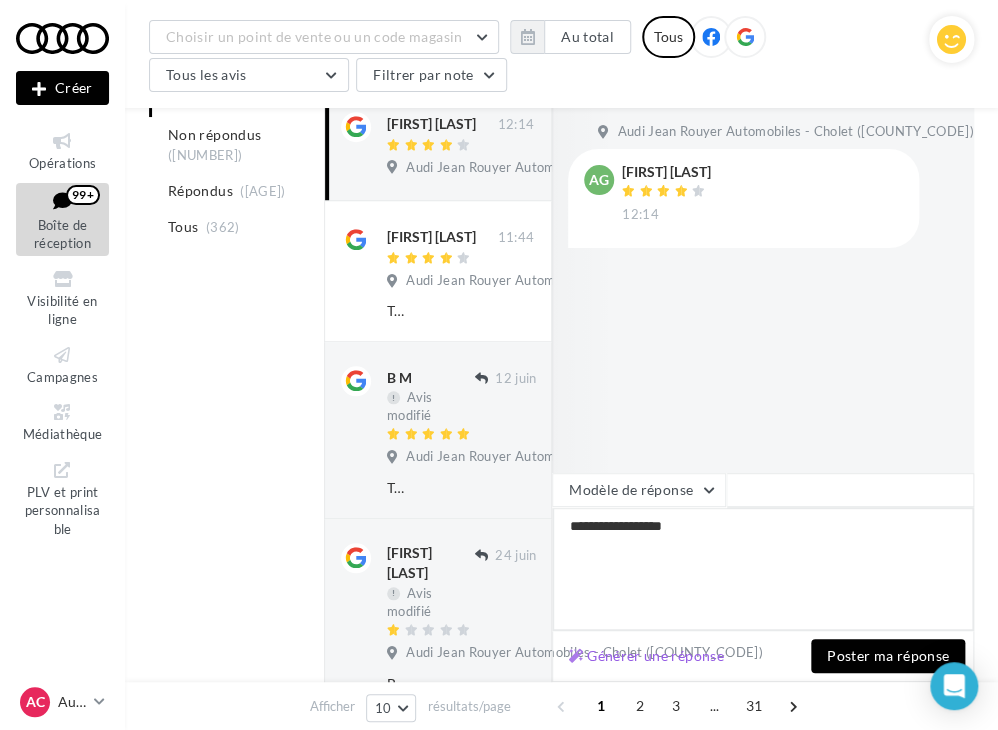 type on "**********" 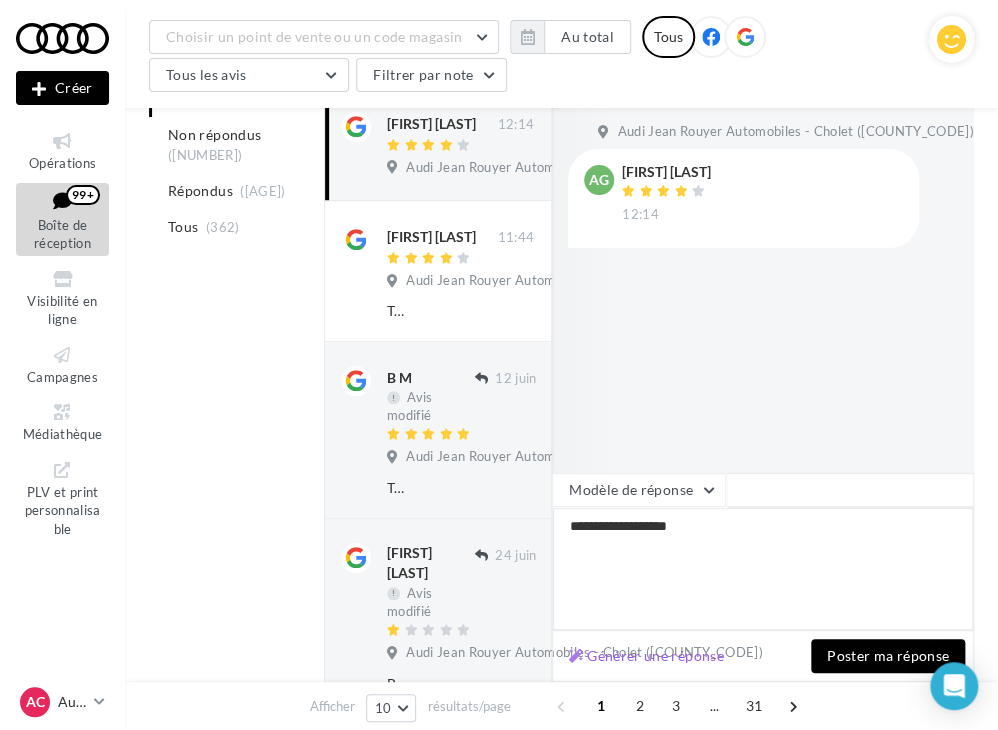 type on "**********" 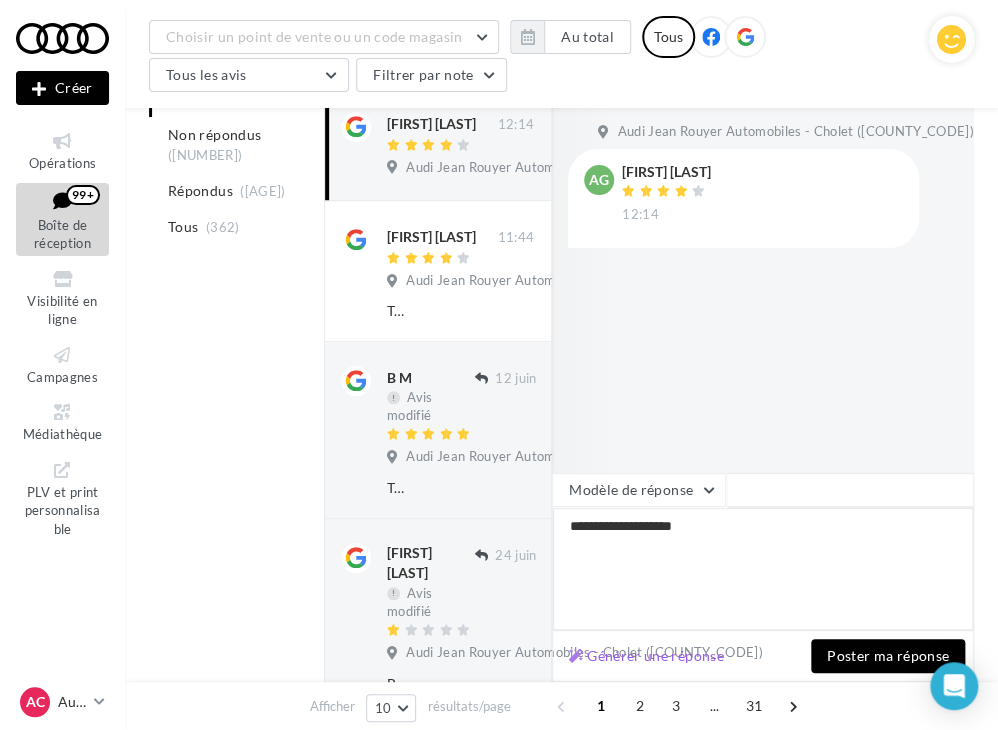 type on "**********" 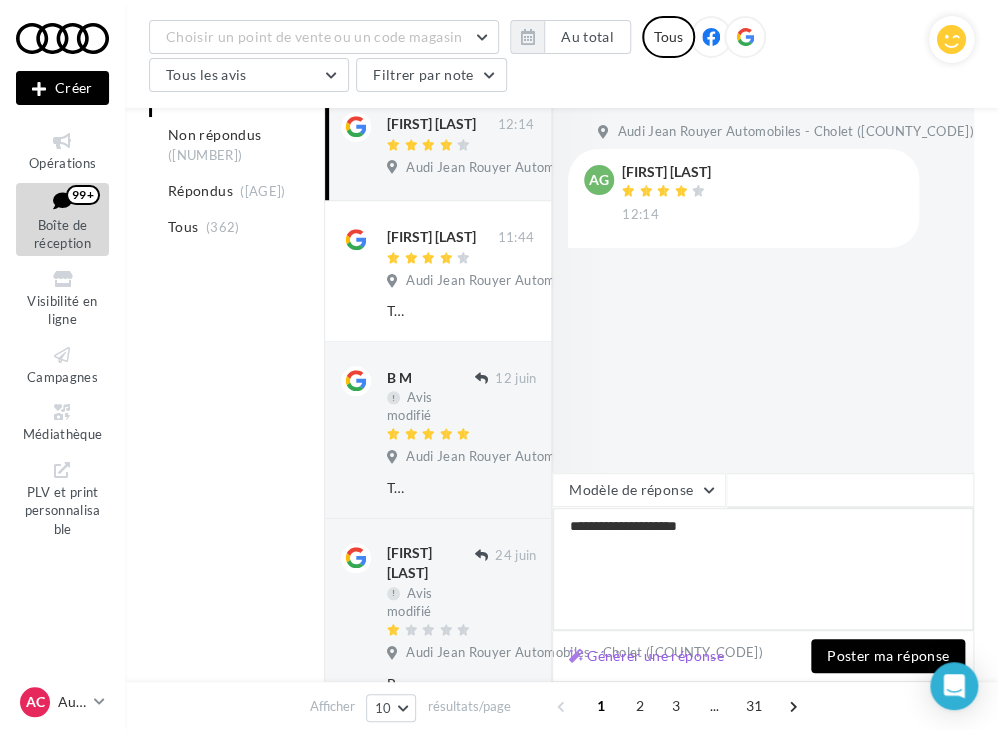 type on "**********" 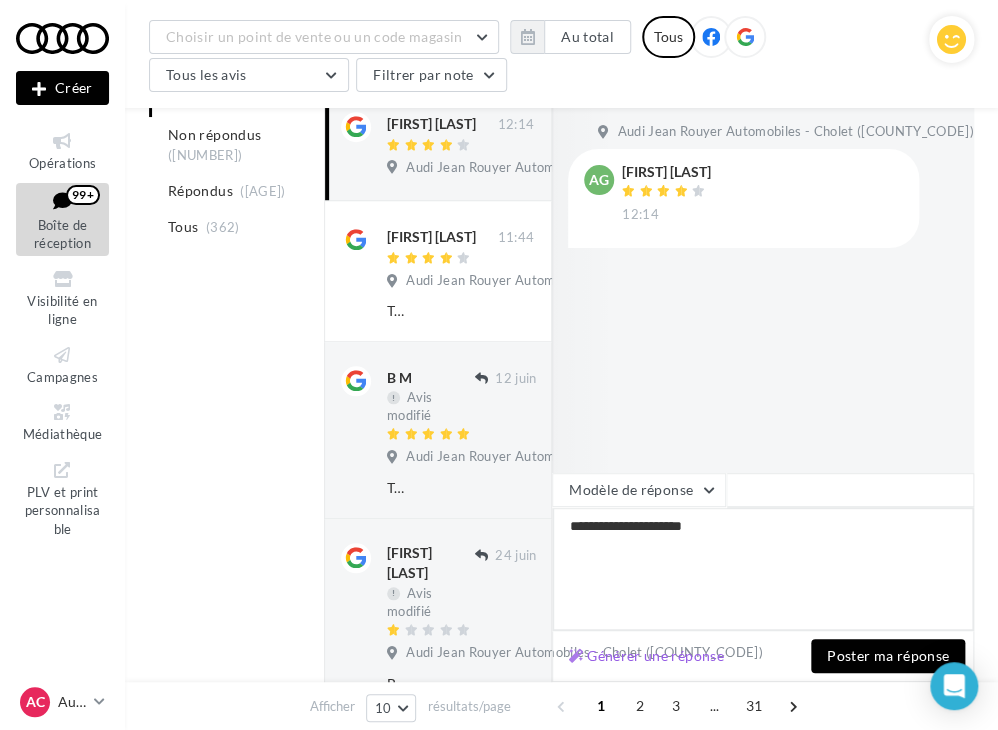 type on "**********" 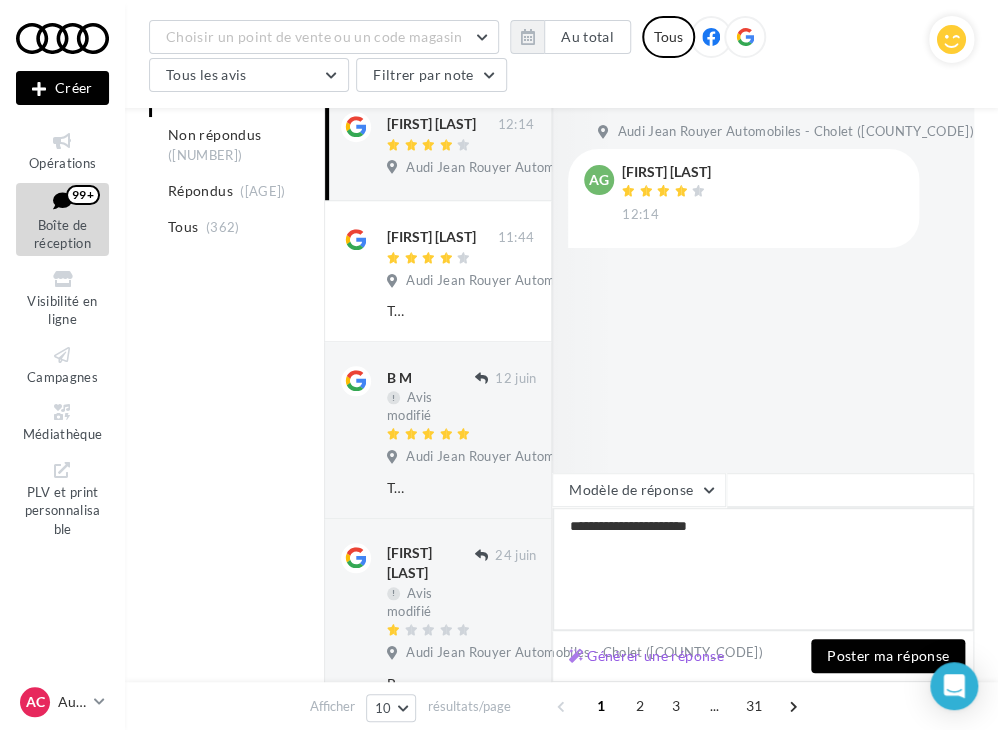 type on "**********" 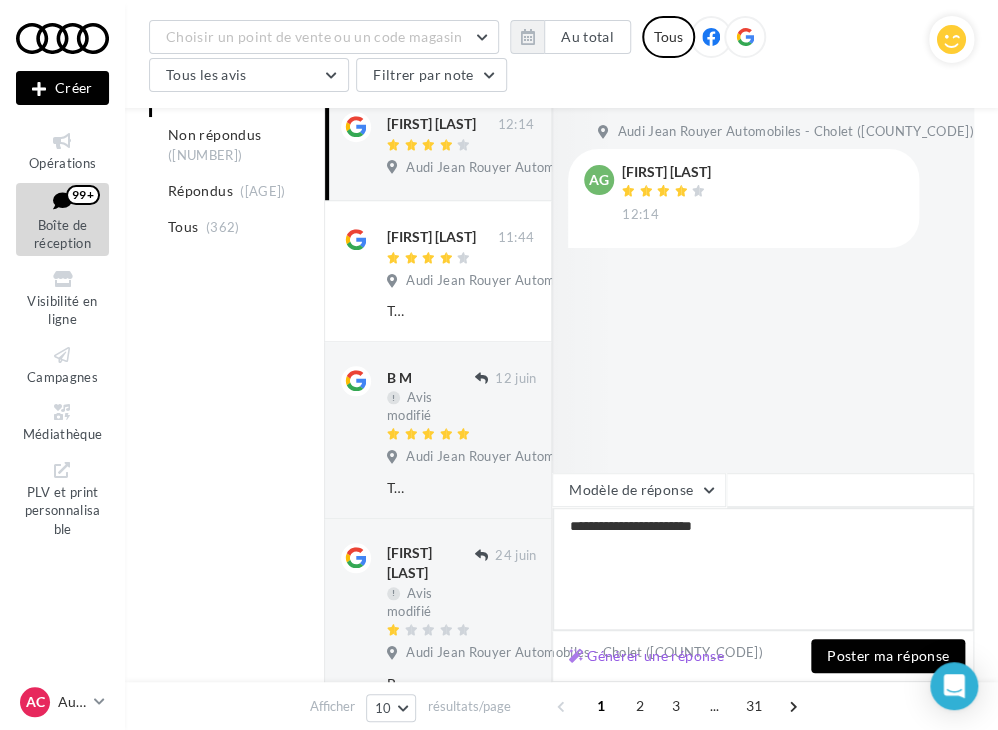 type on "**********" 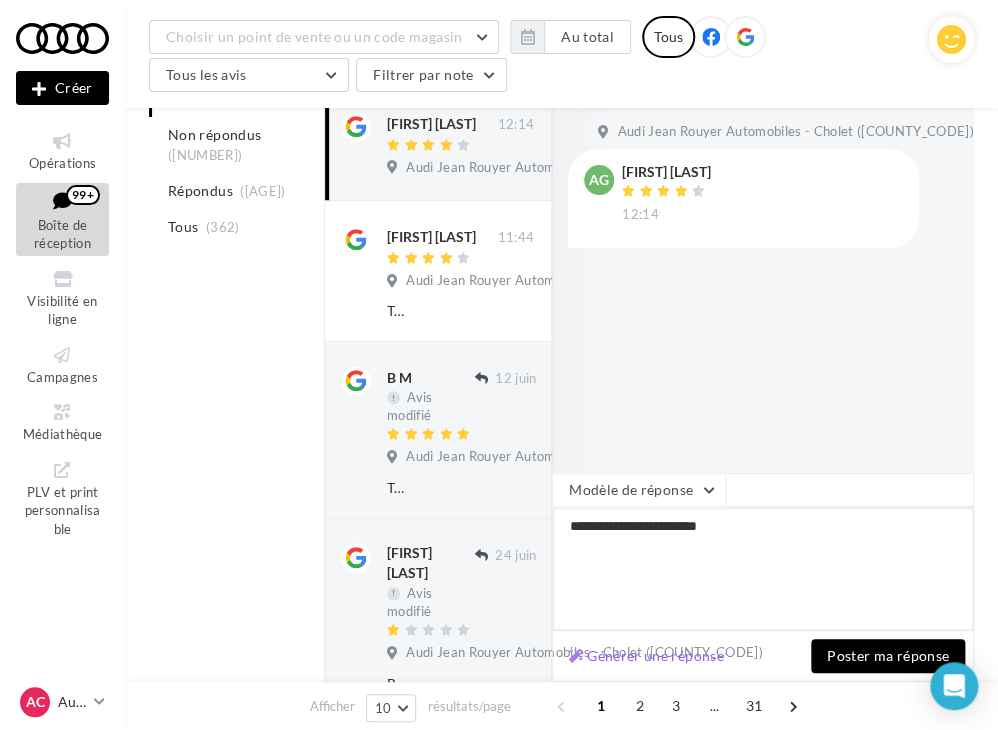 type on "**********" 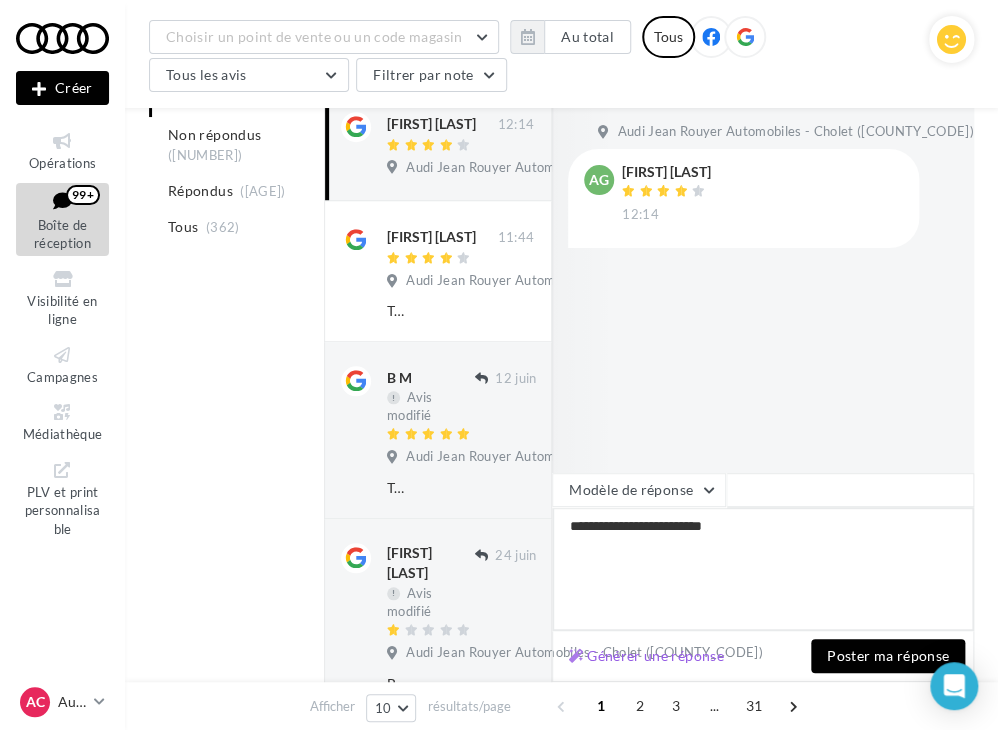 type on "**********" 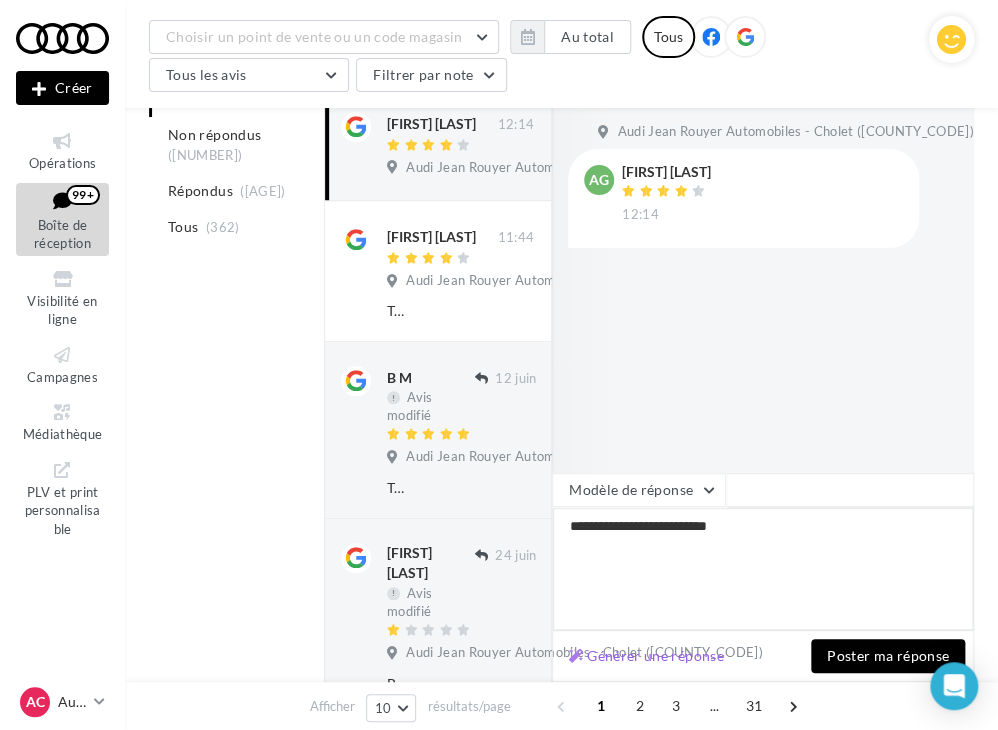 type on "**********" 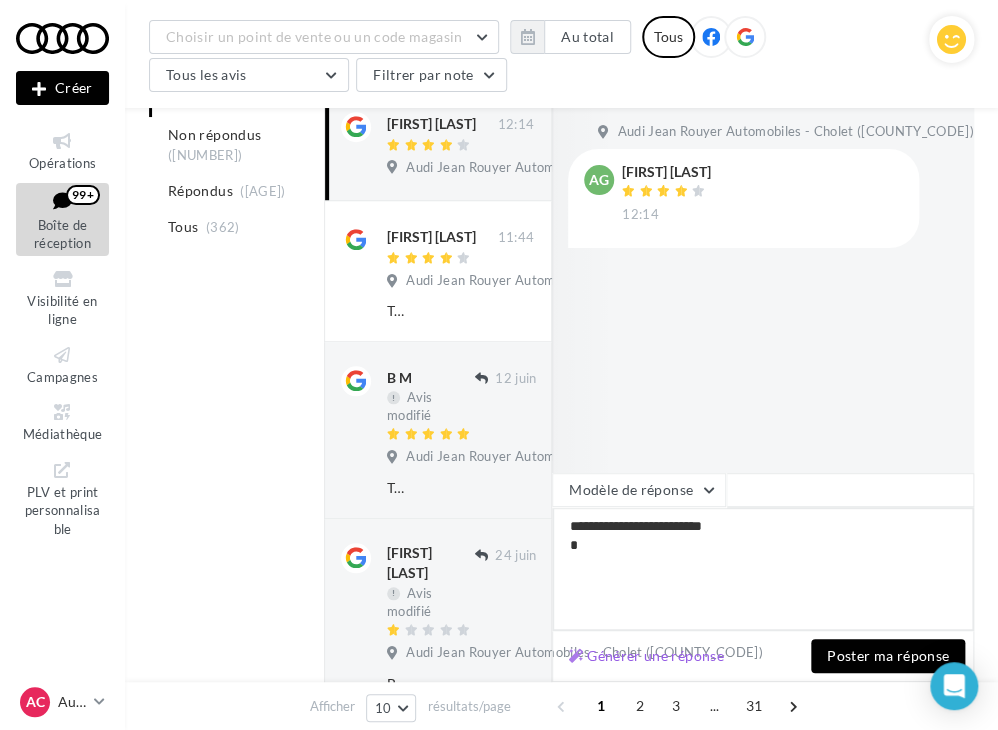 type on "**********" 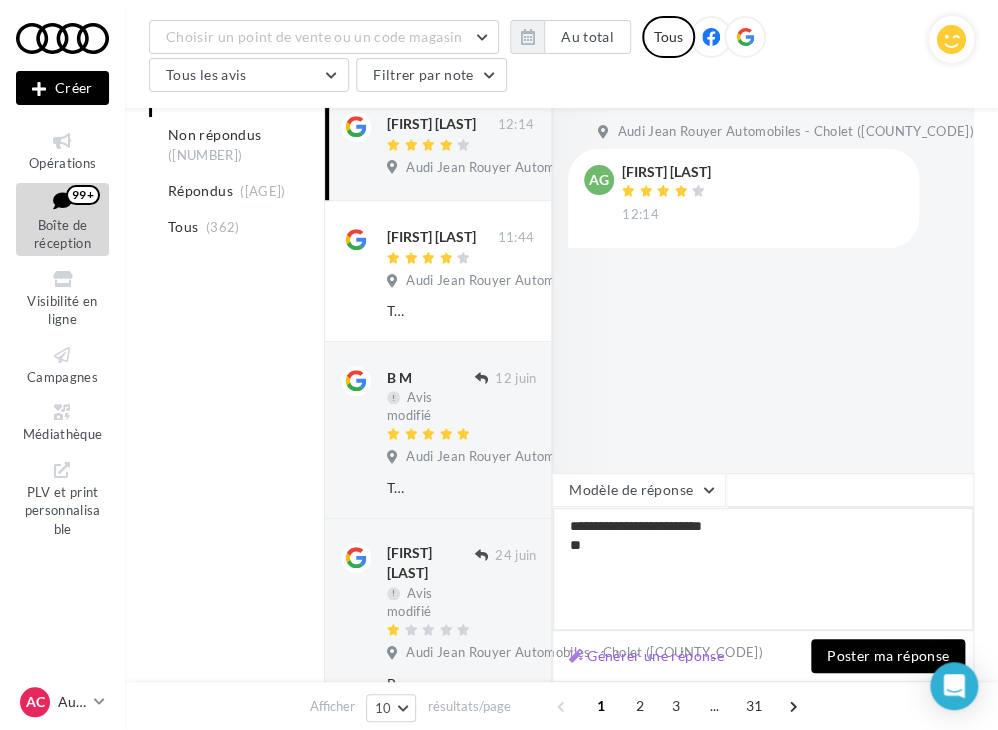 type on "**********" 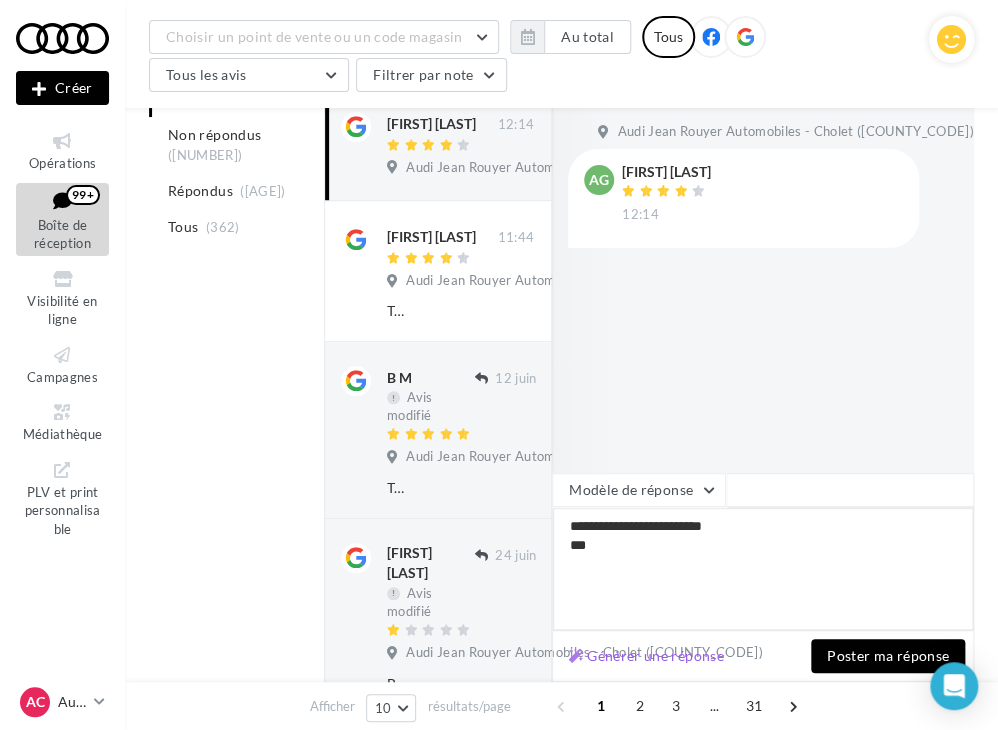 type on "**********" 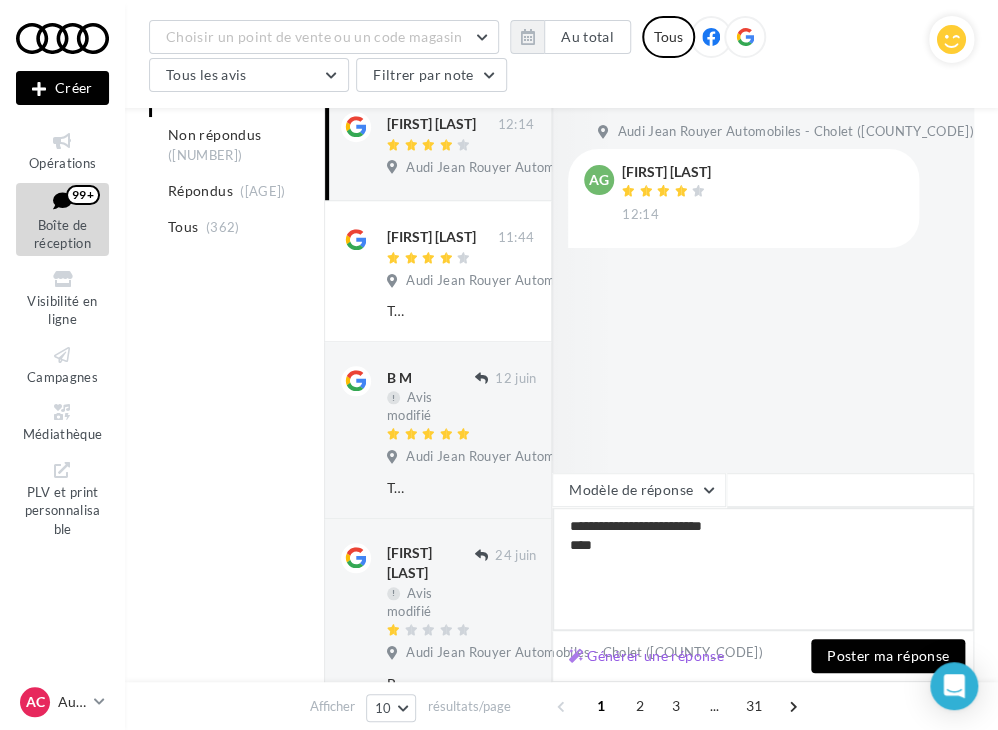 type on "**********" 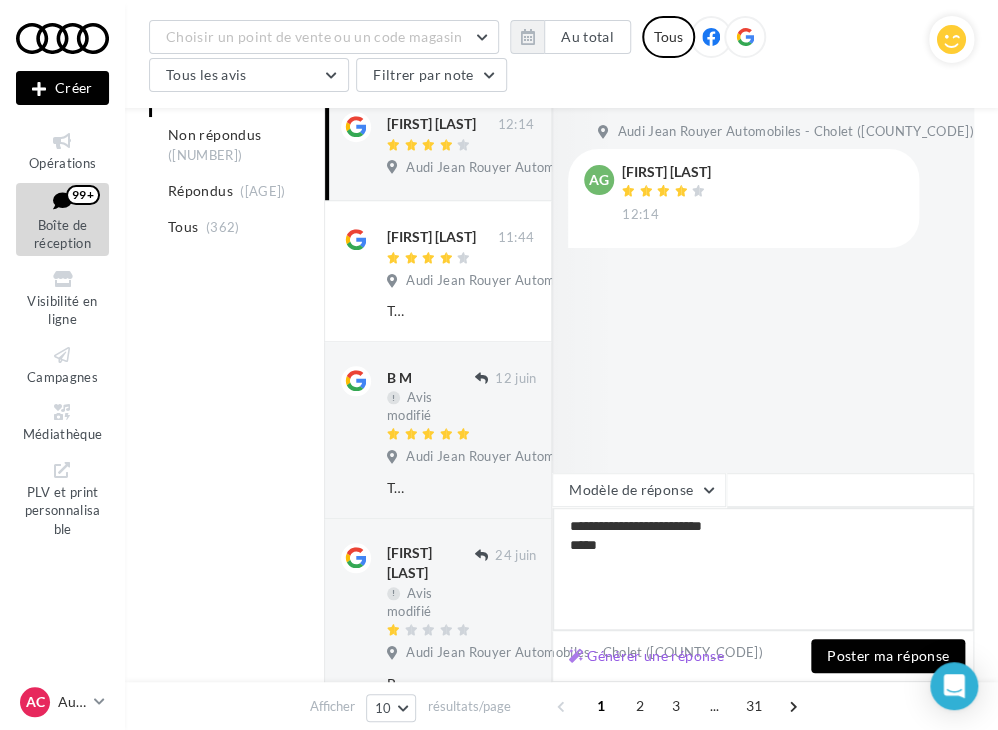 type on "**********" 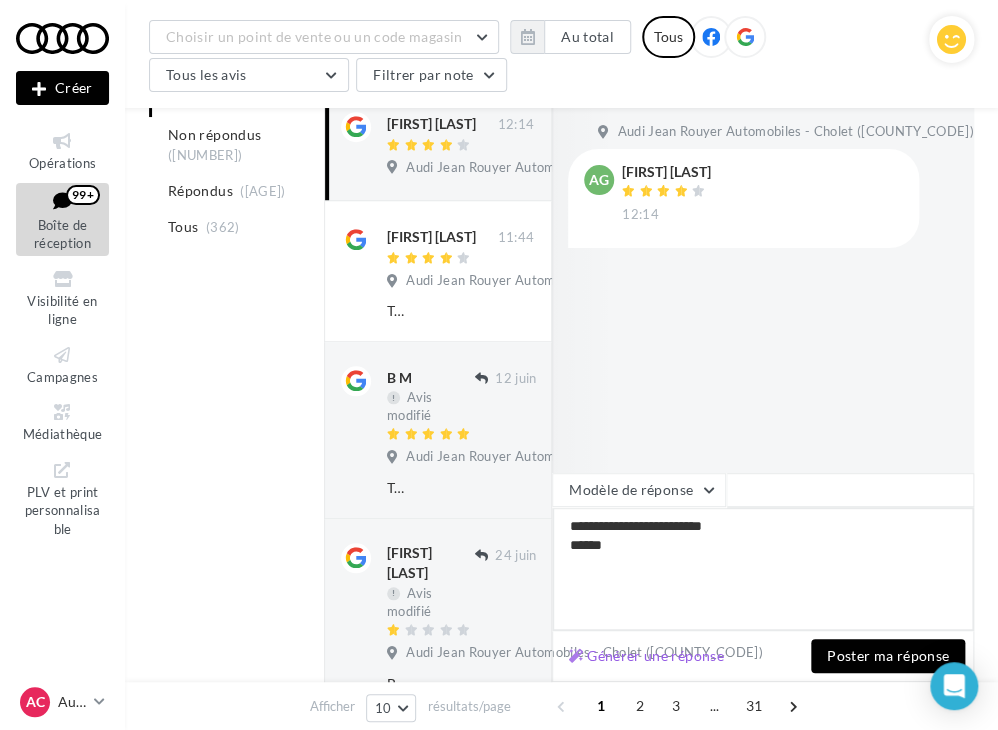type on "**********" 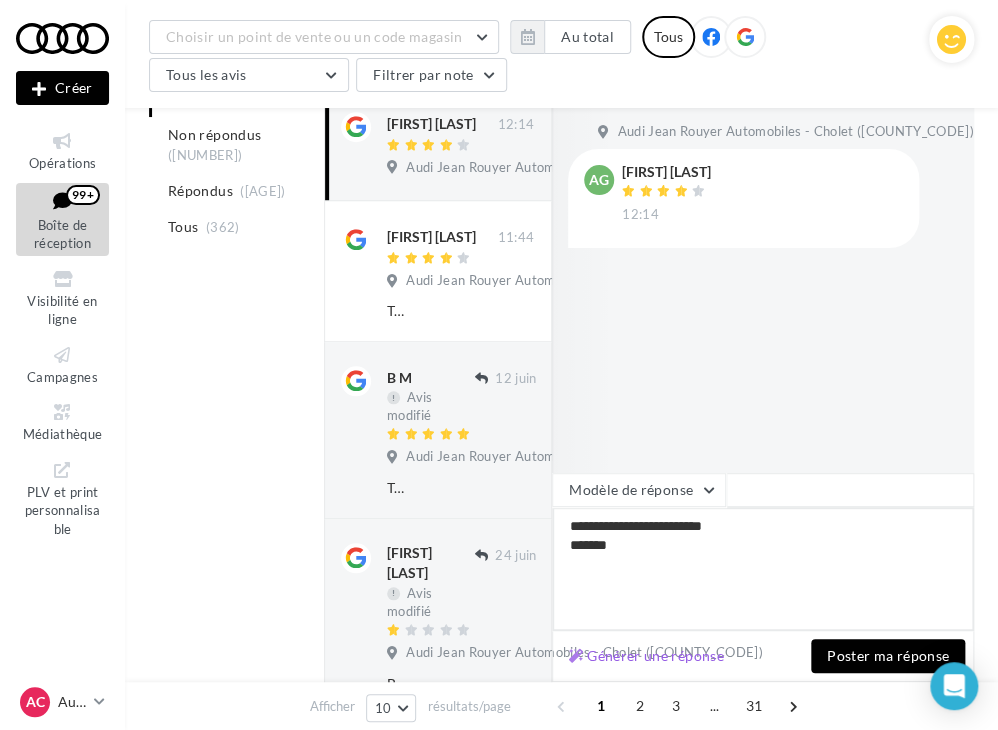 type on "**********" 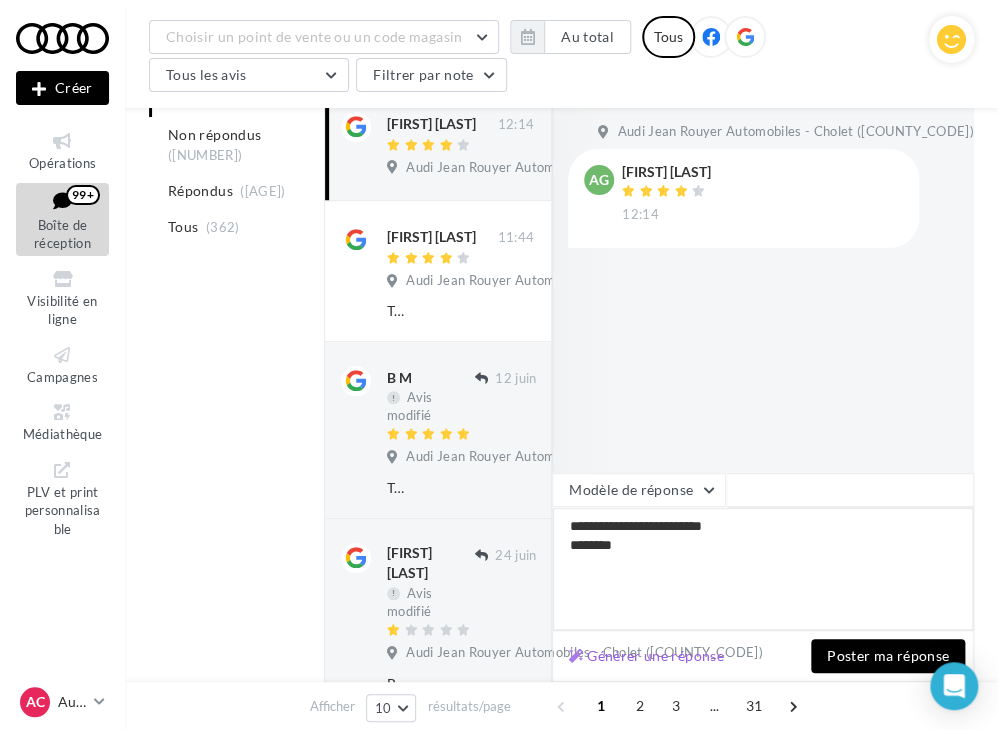 type on "**********" 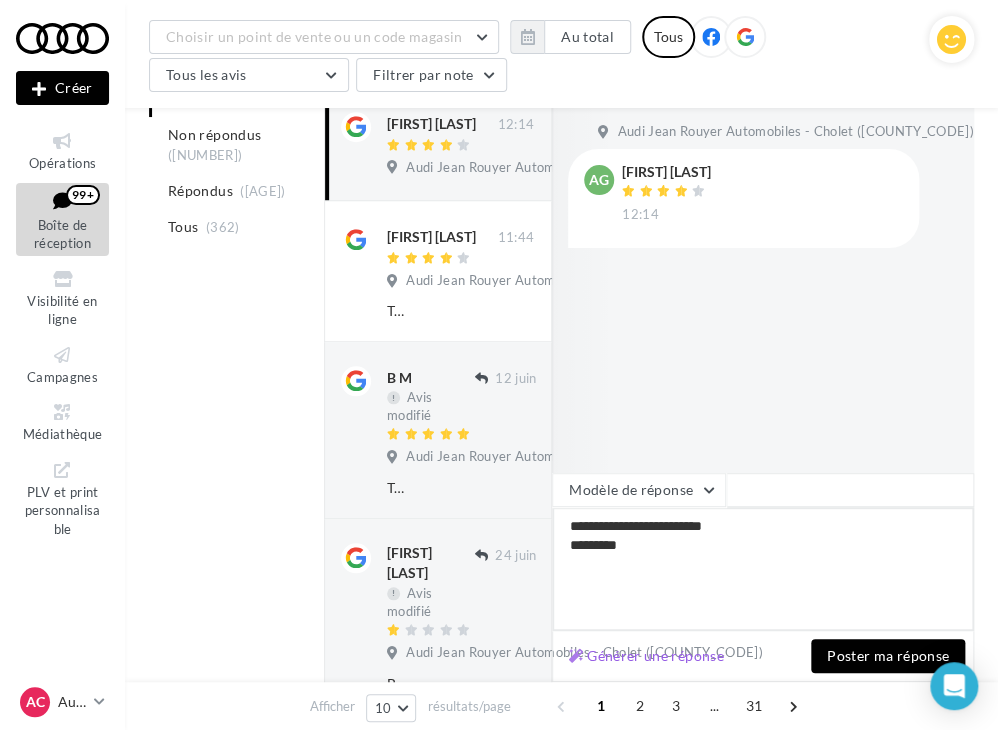 type on "**********" 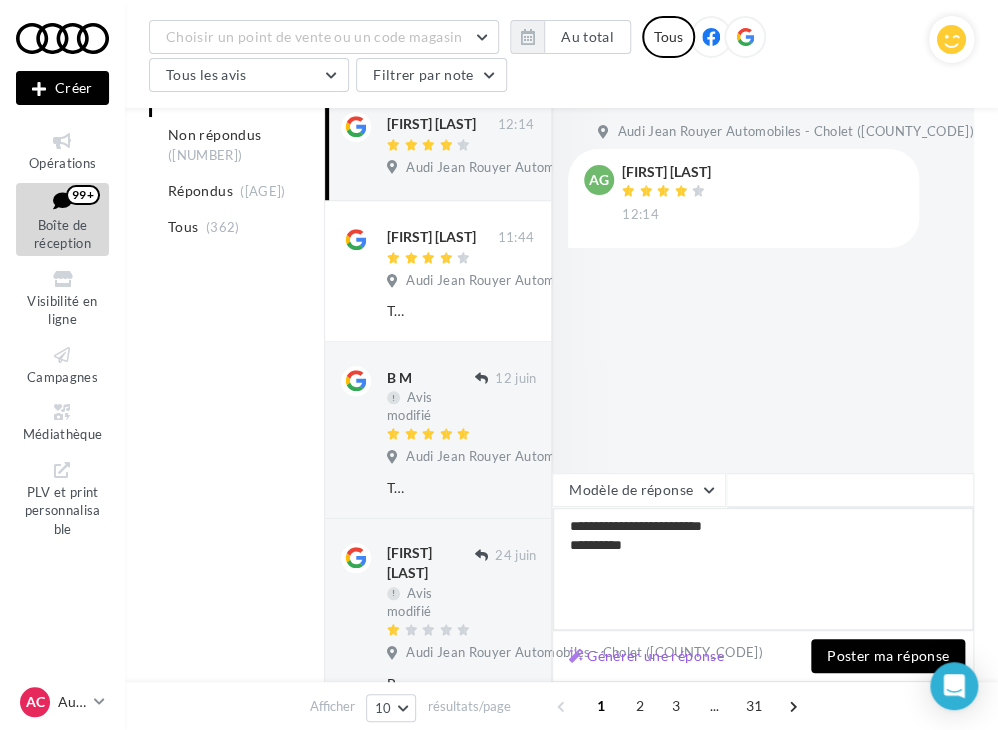 type on "**********" 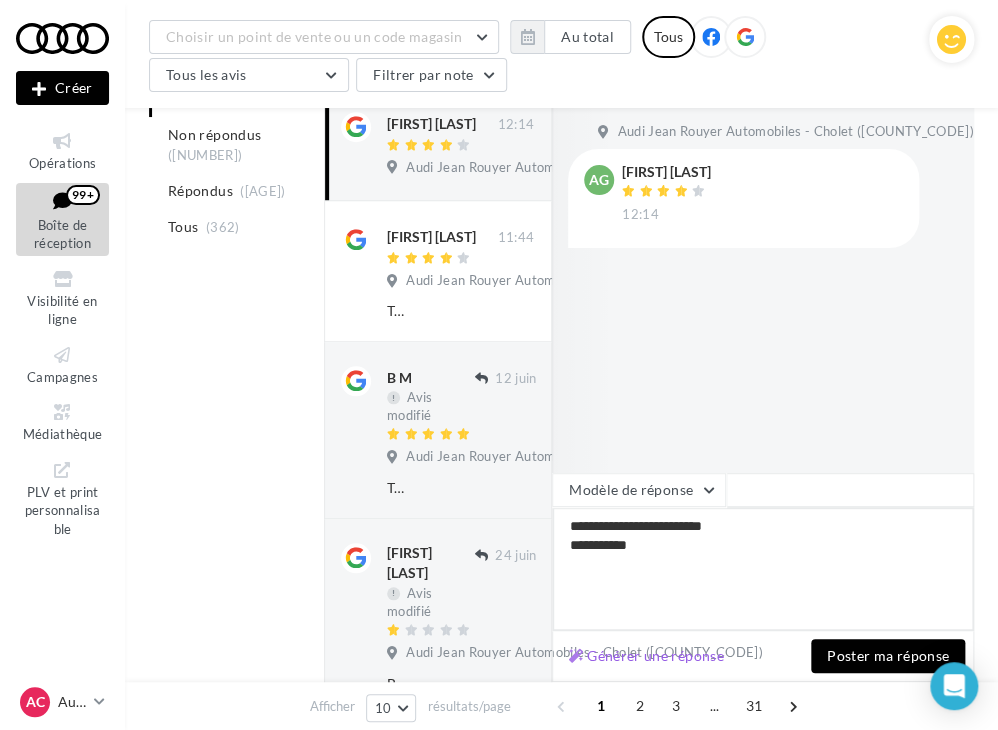 type on "**********" 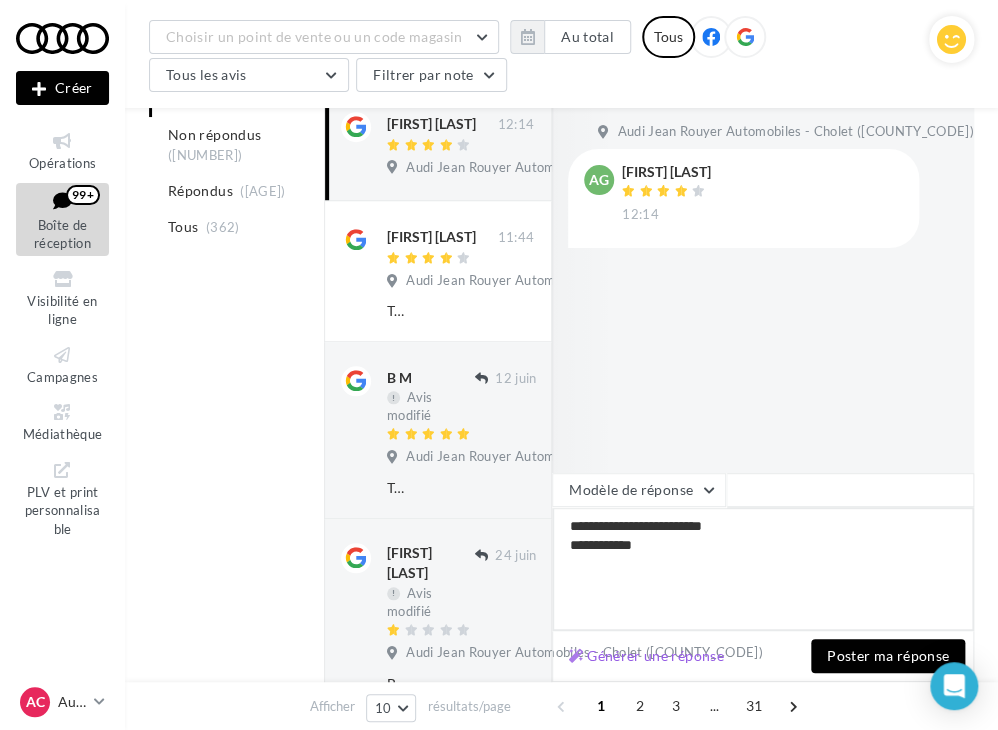 type on "**********" 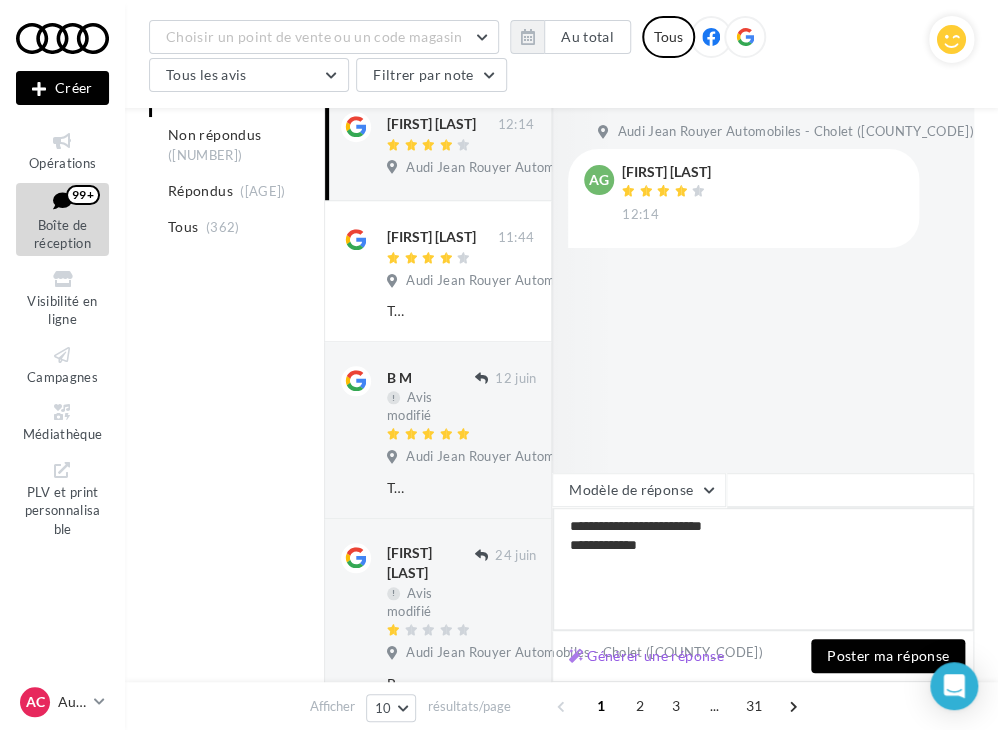 type on "**********" 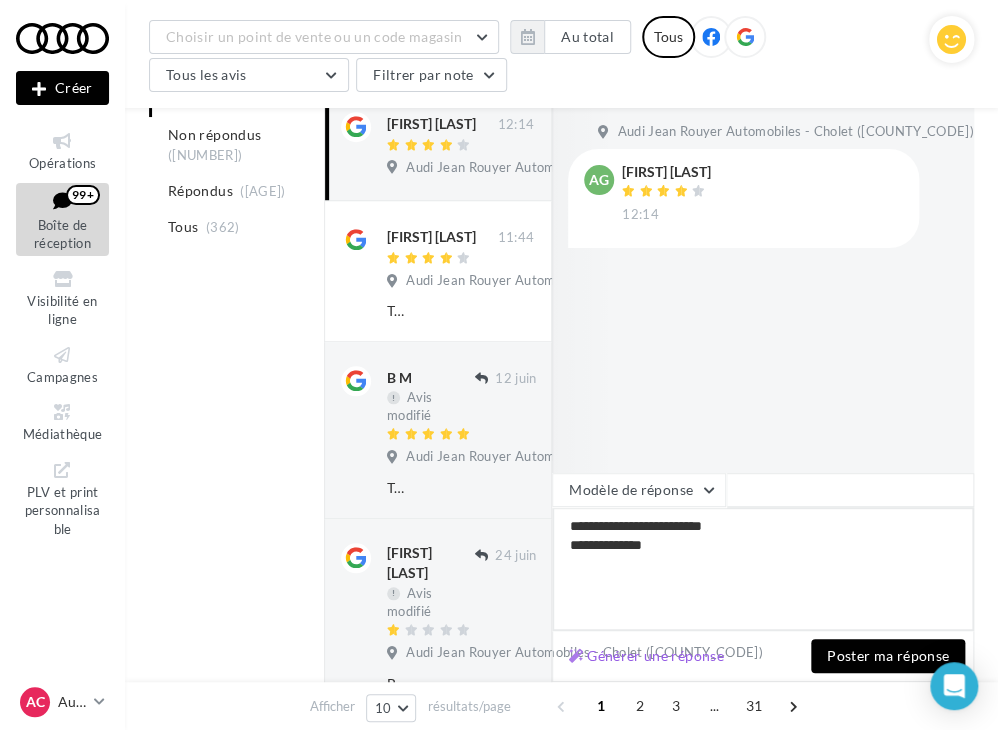 type on "**********" 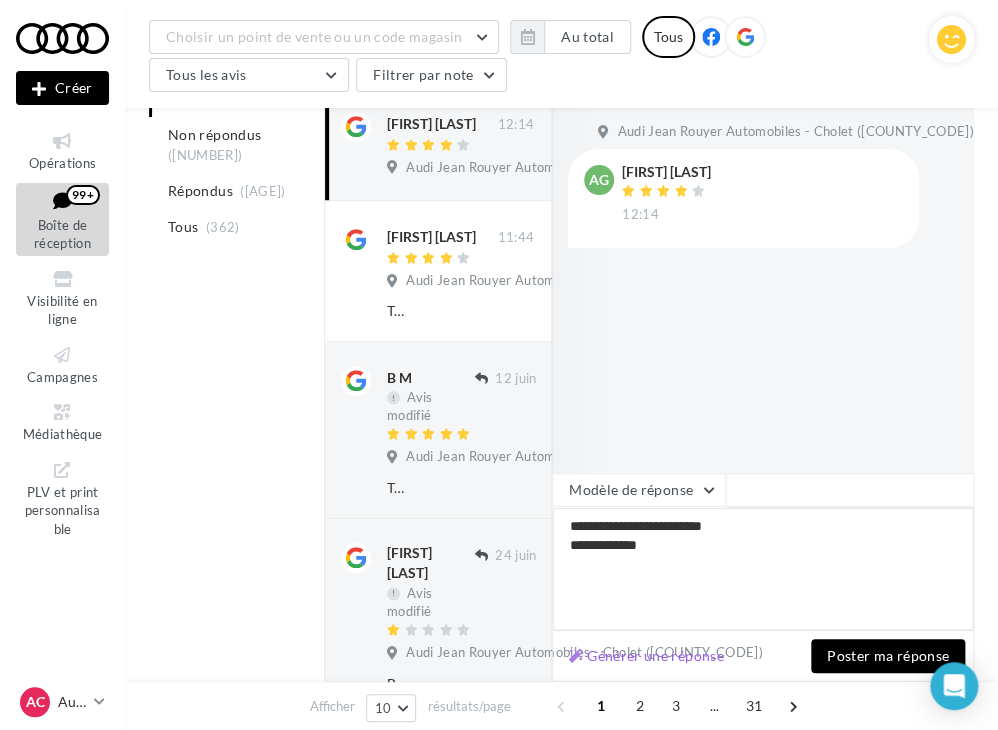 type on "**********" 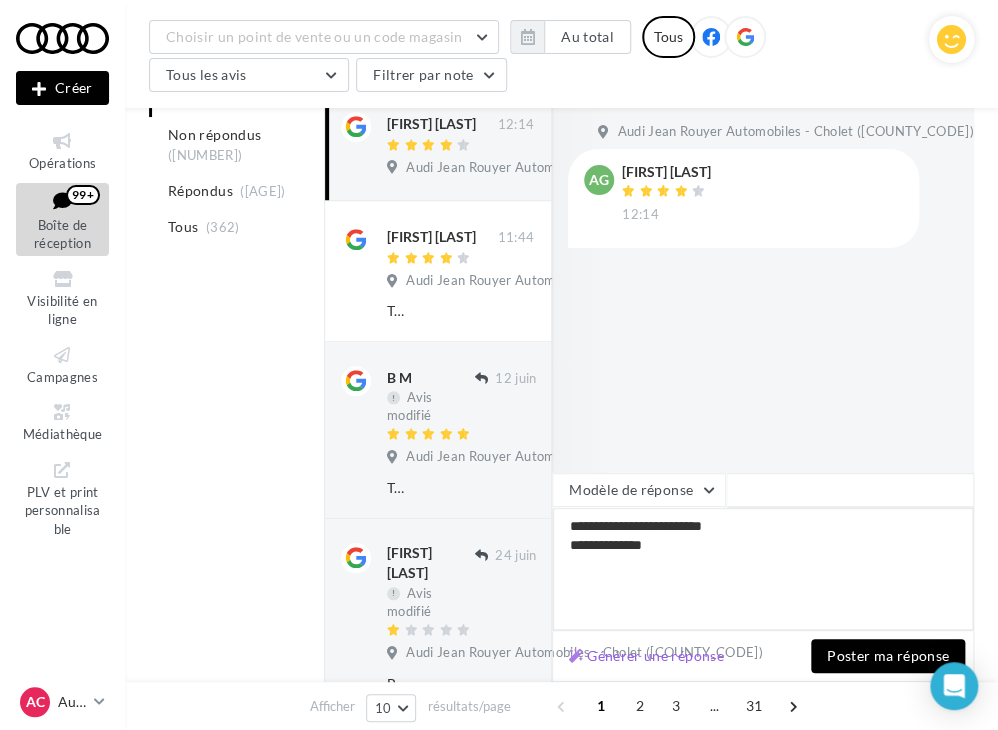 type on "**********" 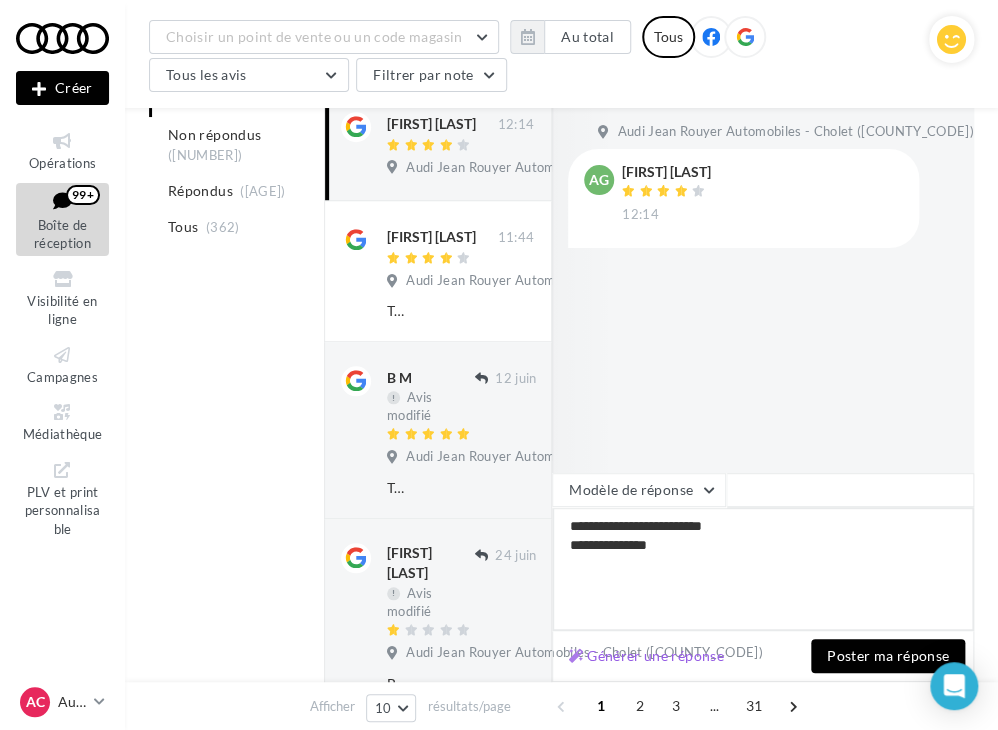type on "**********" 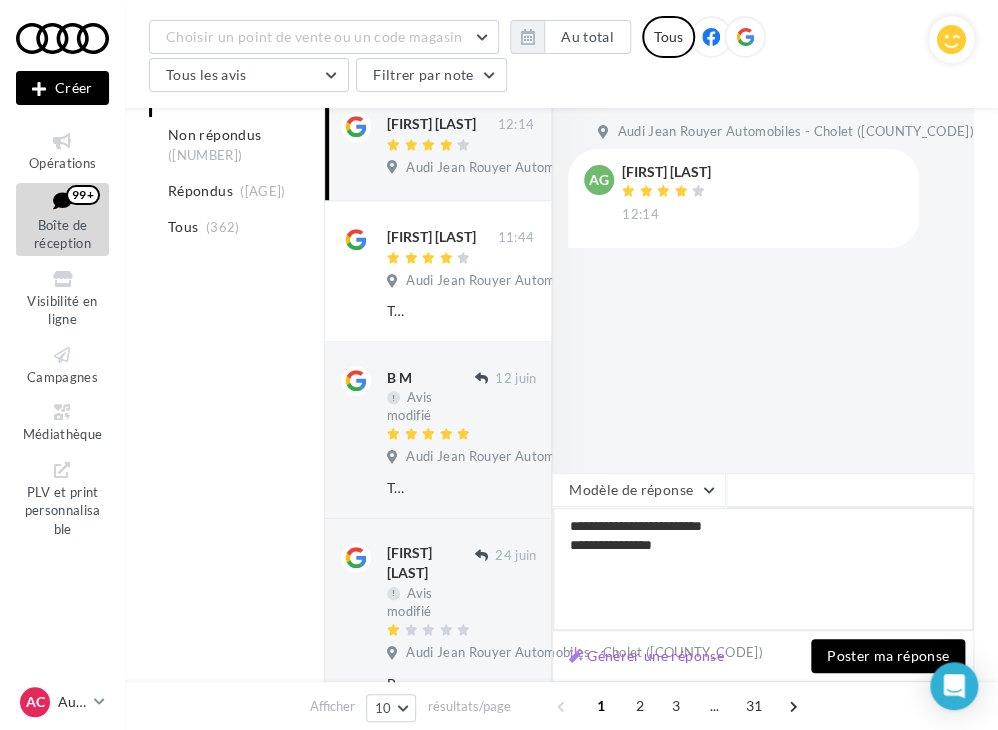 type on "**********" 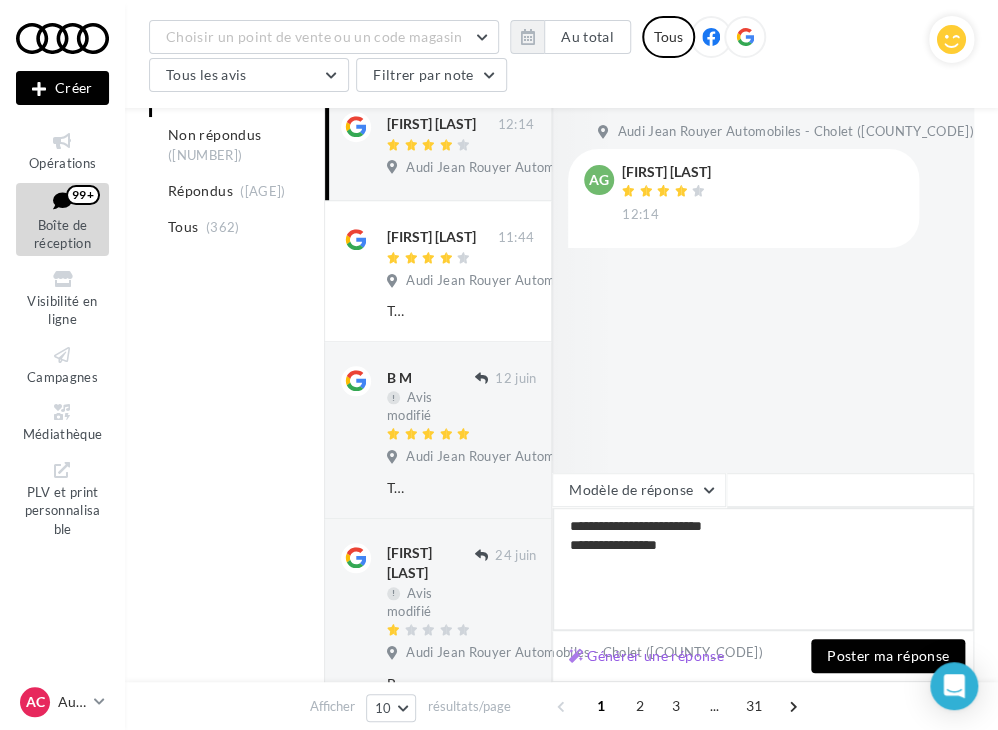 type on "**********" 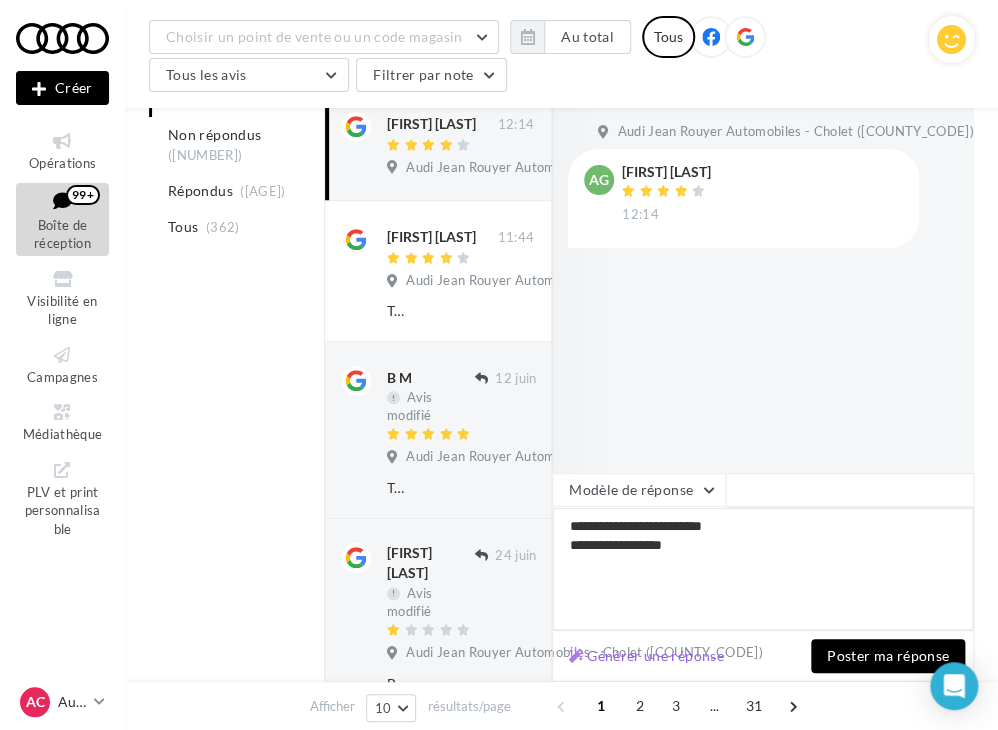 type on "**********" 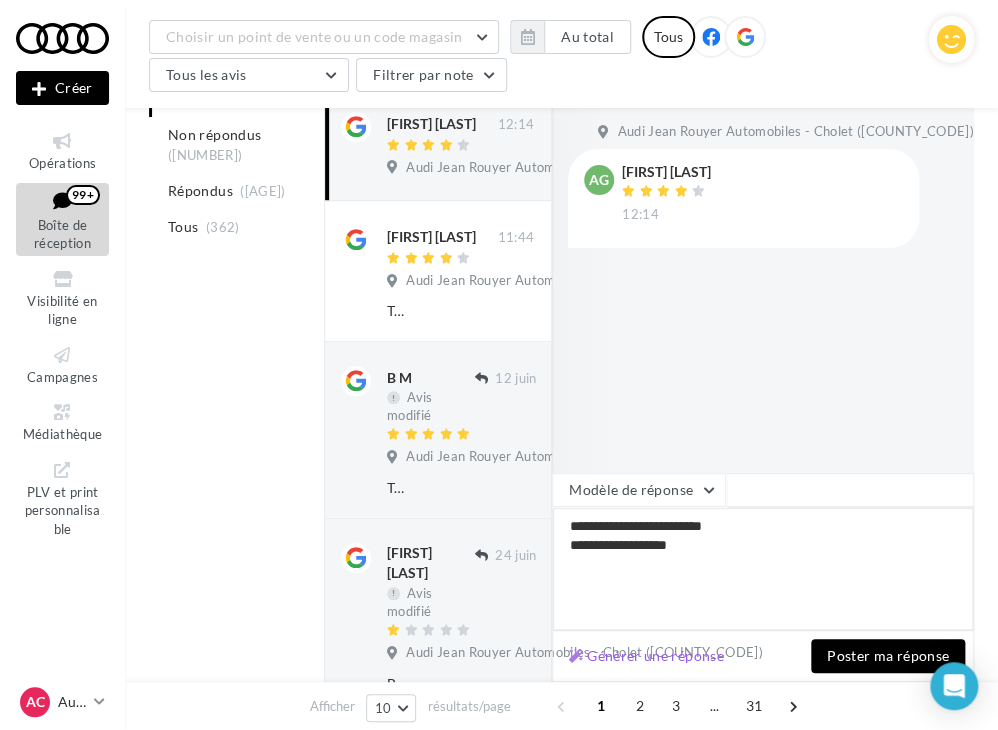 type on "**********" 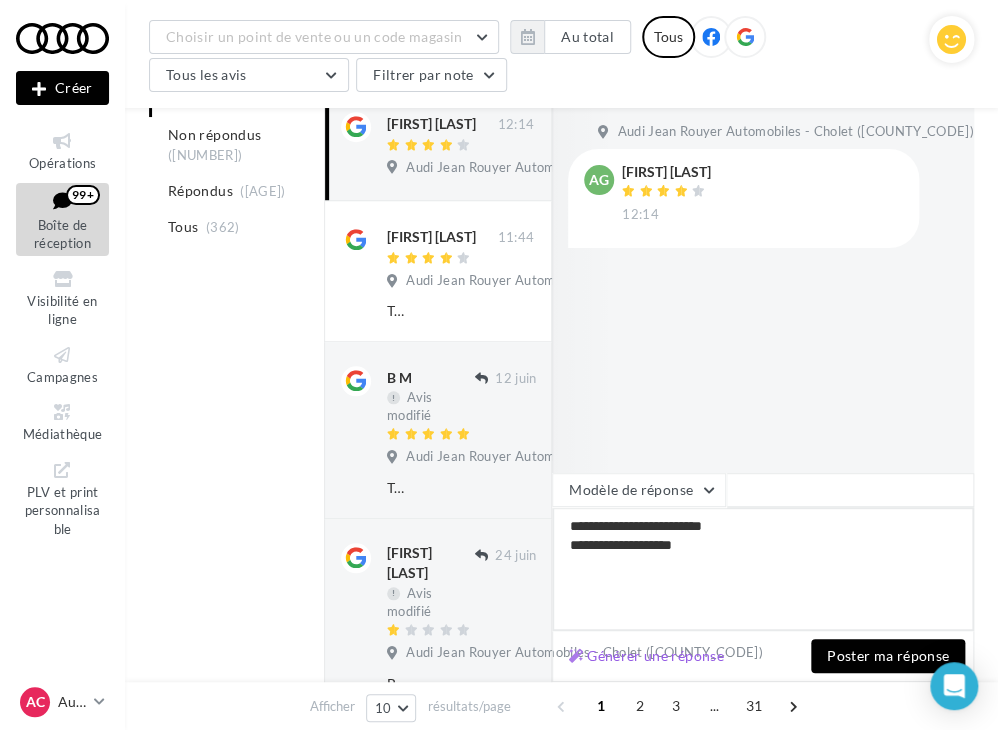 type on "**********" 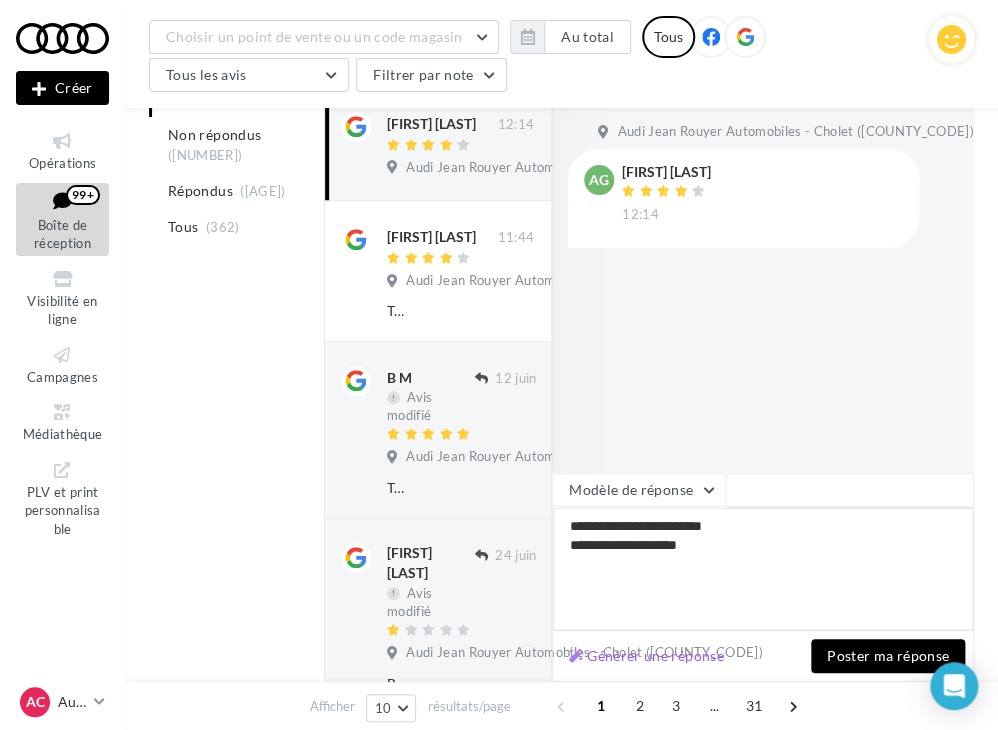 type on "**********" 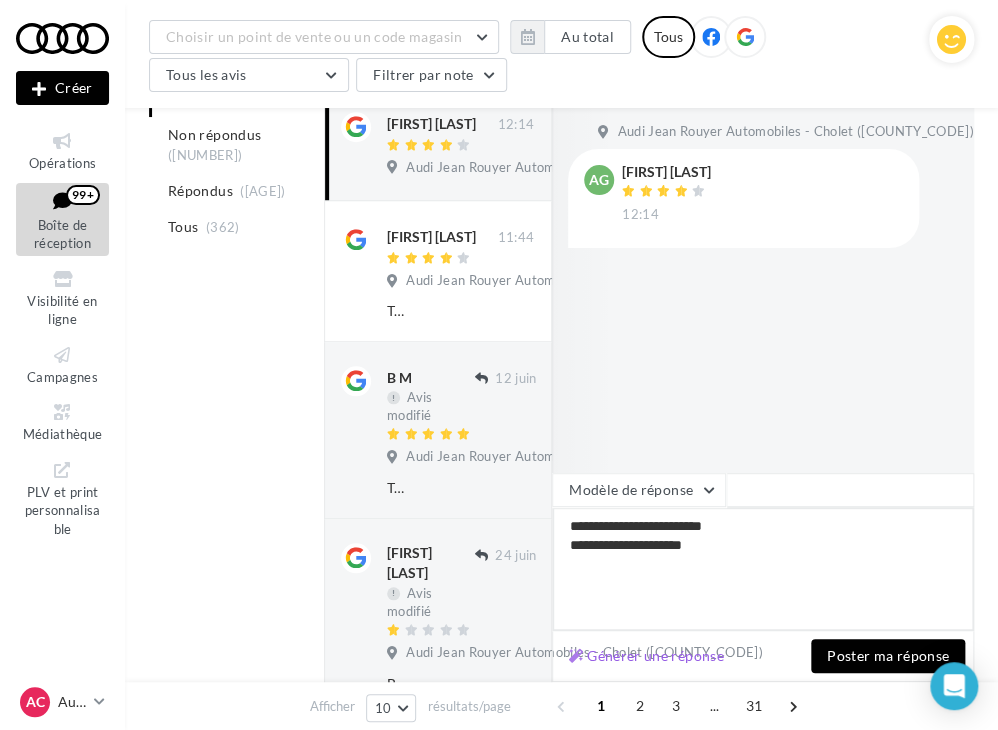 type on "**********" 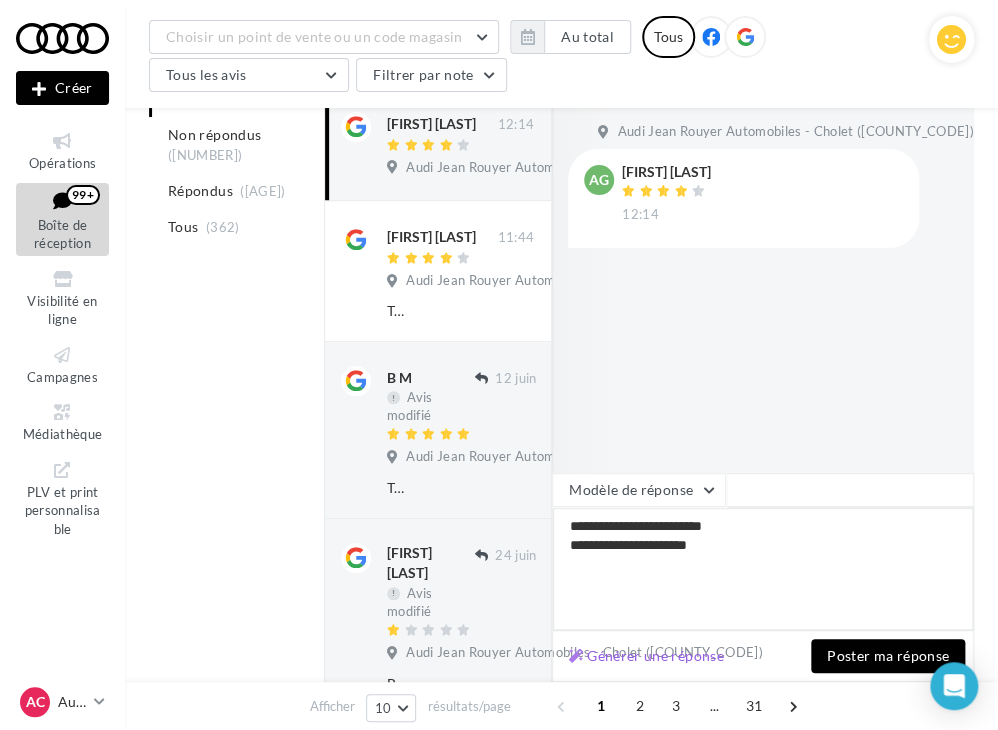 type on "**********" 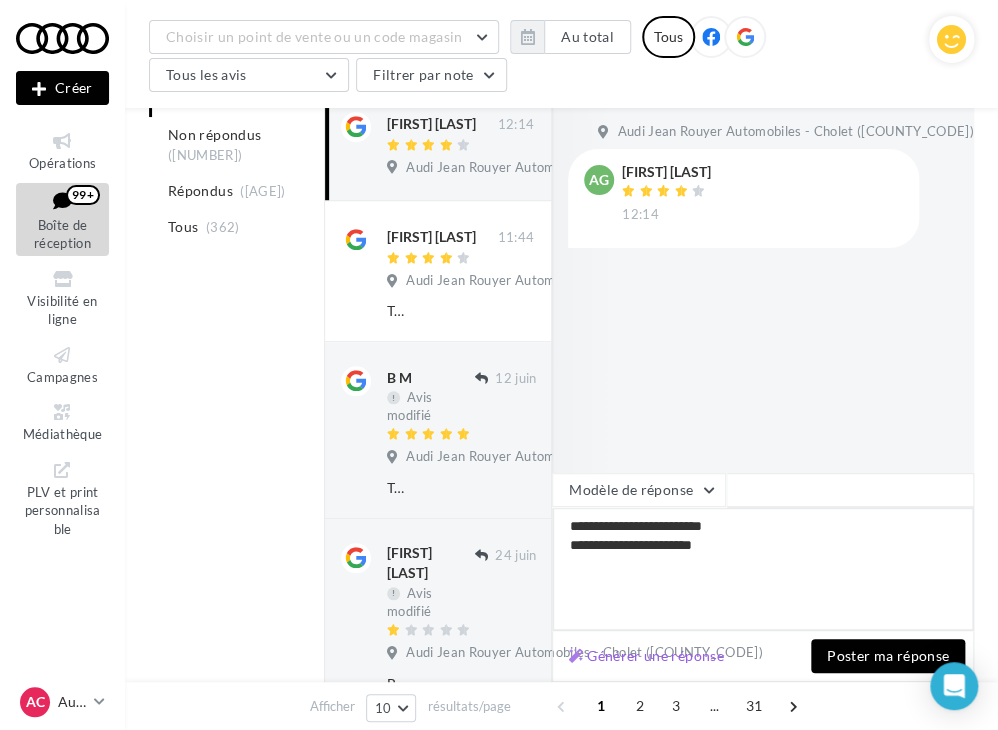 type on "**********" 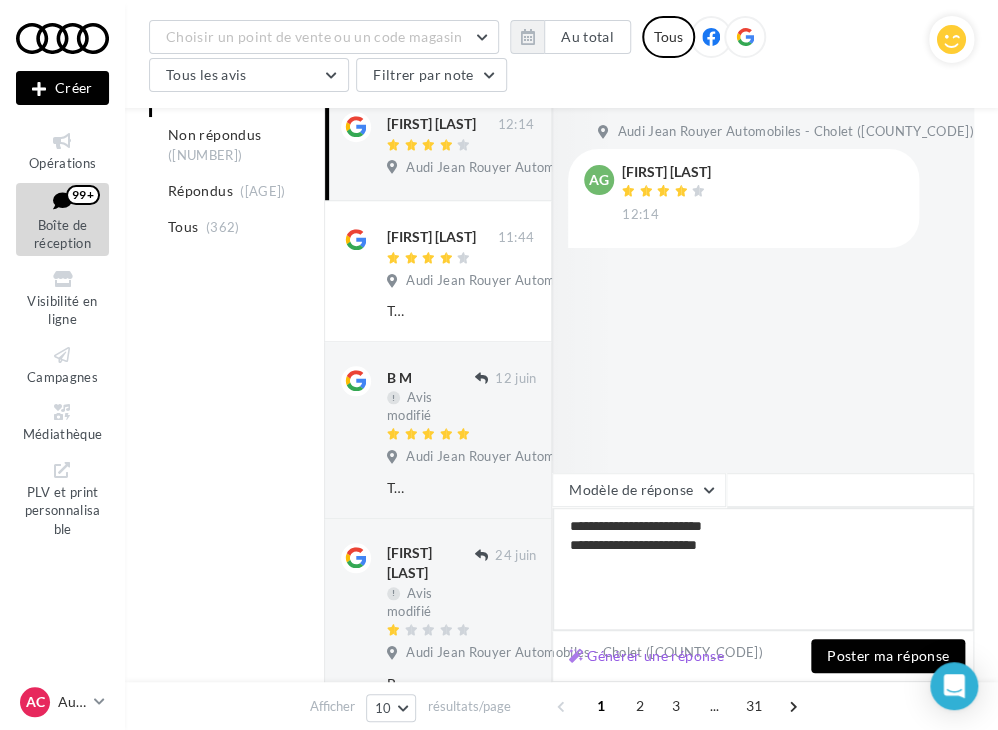 type on "**********" 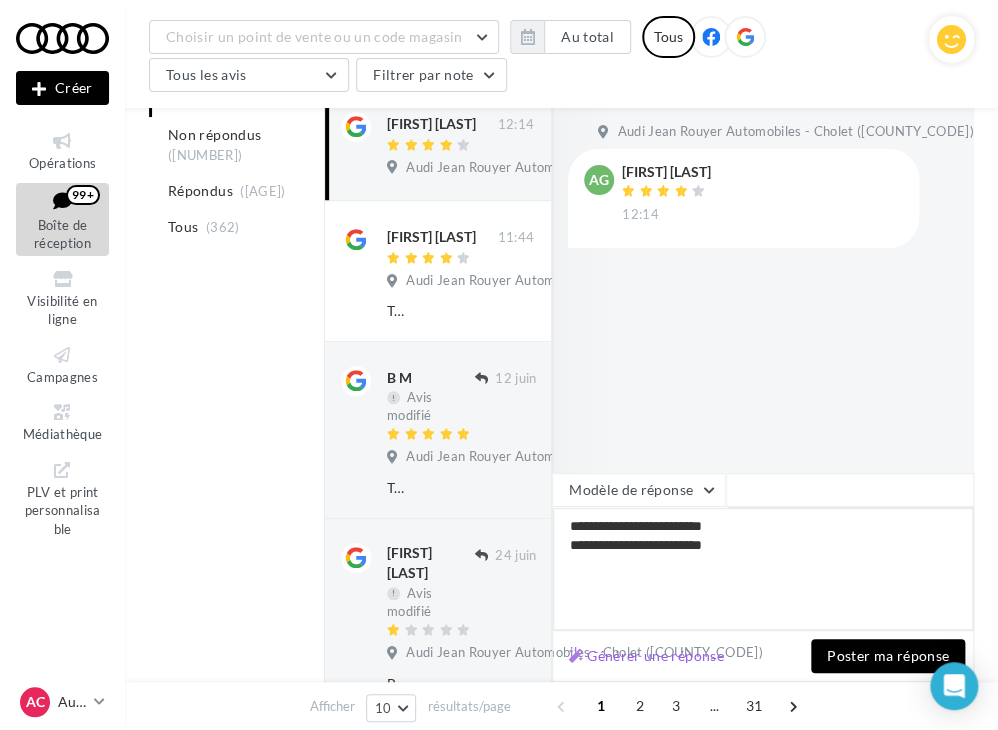 type on "**********" 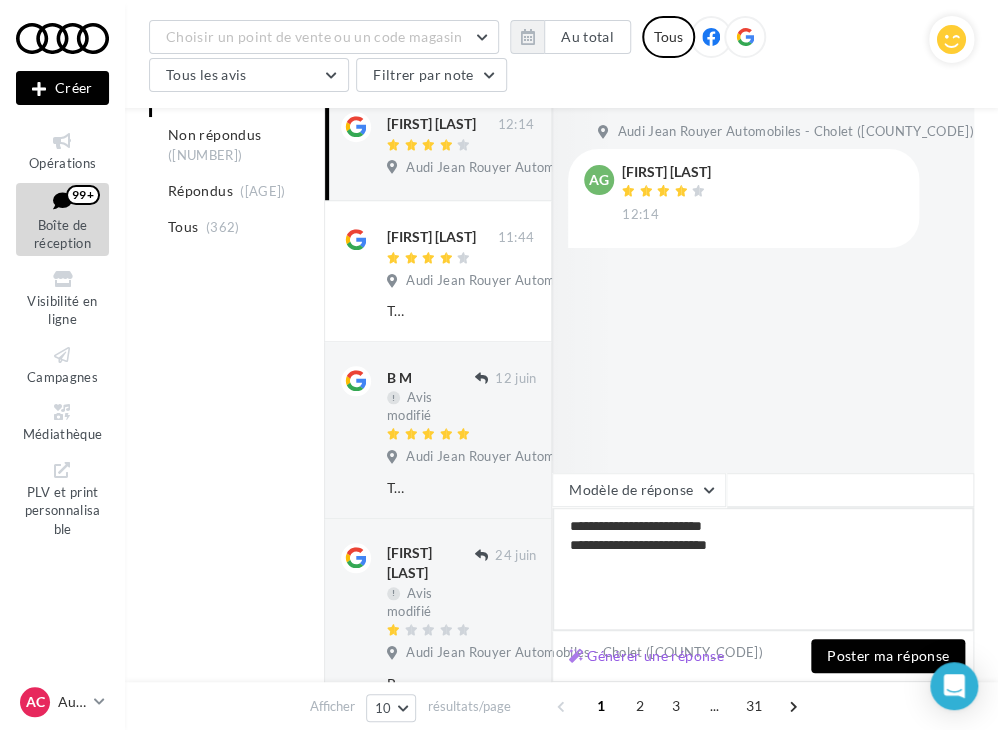 type on "**********" 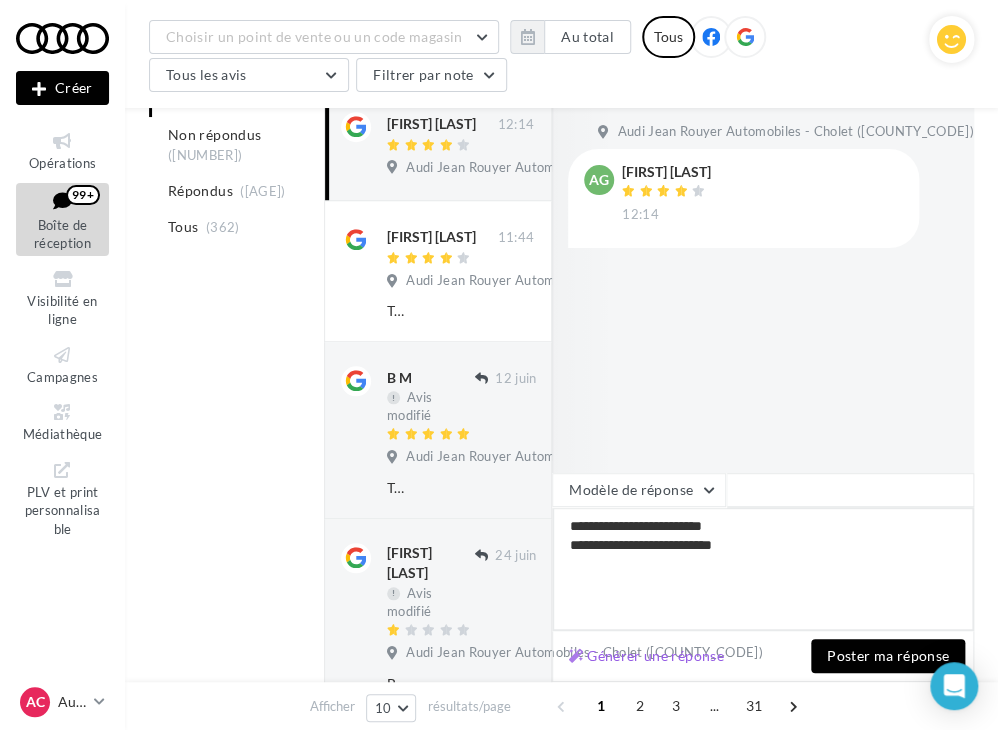 type on "**********" 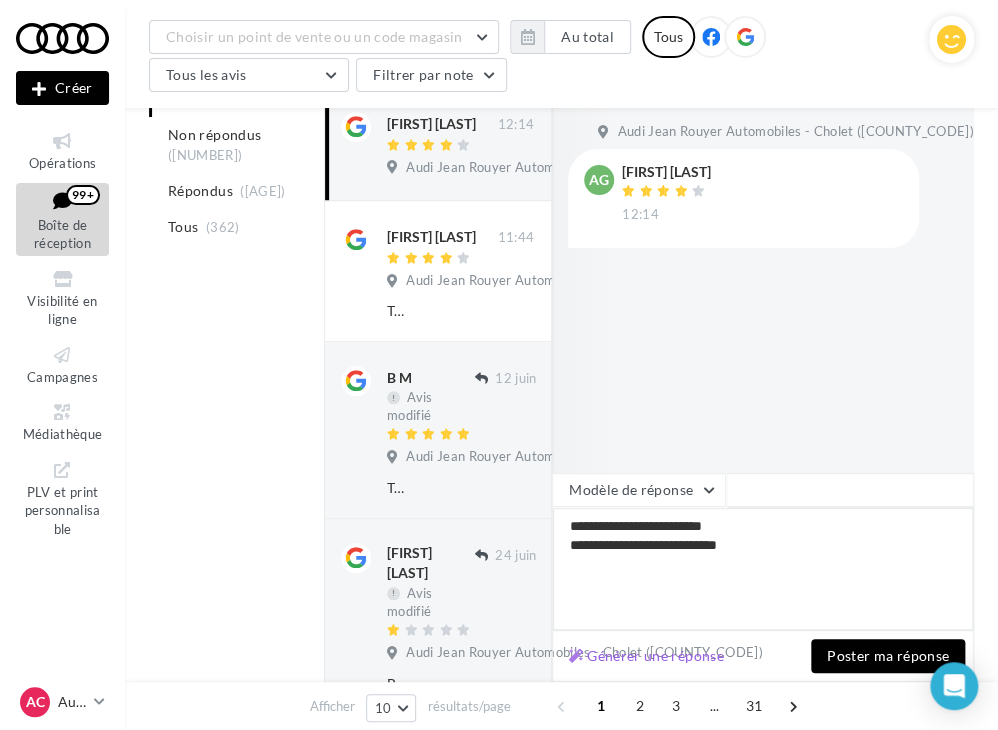 type on "**********" 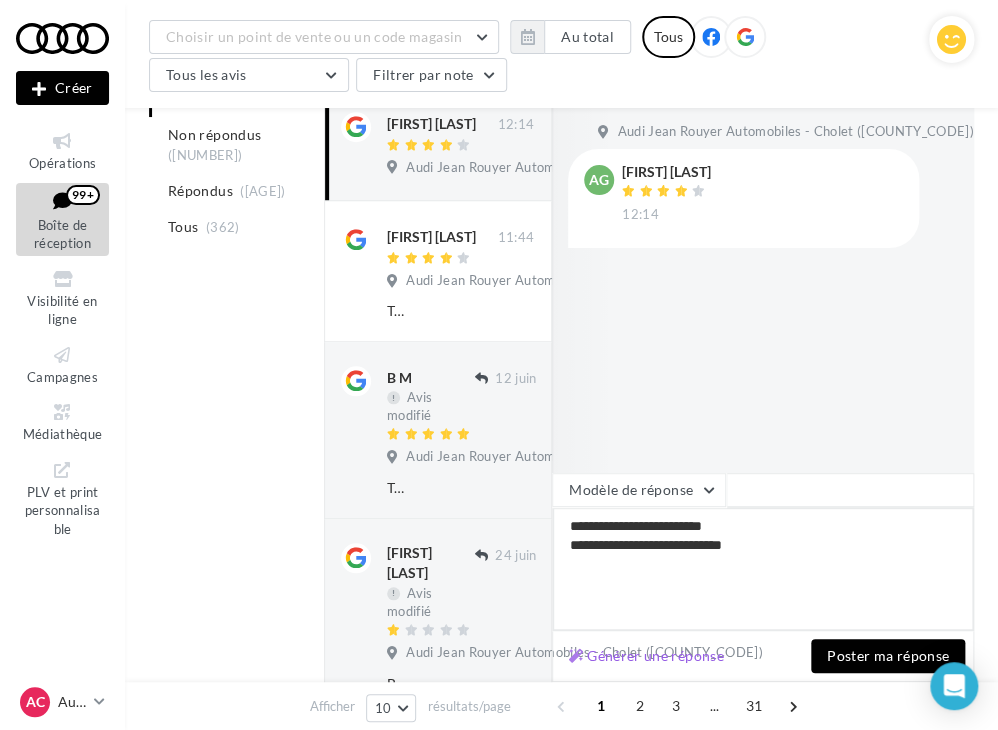 type on "**********" 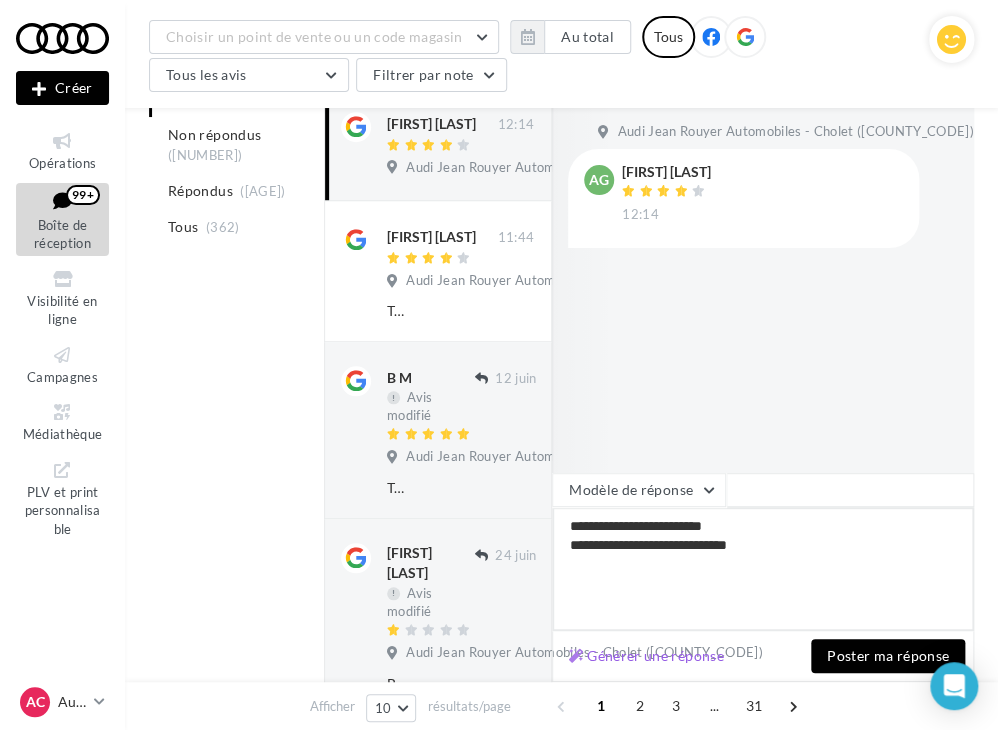 type on "**********" 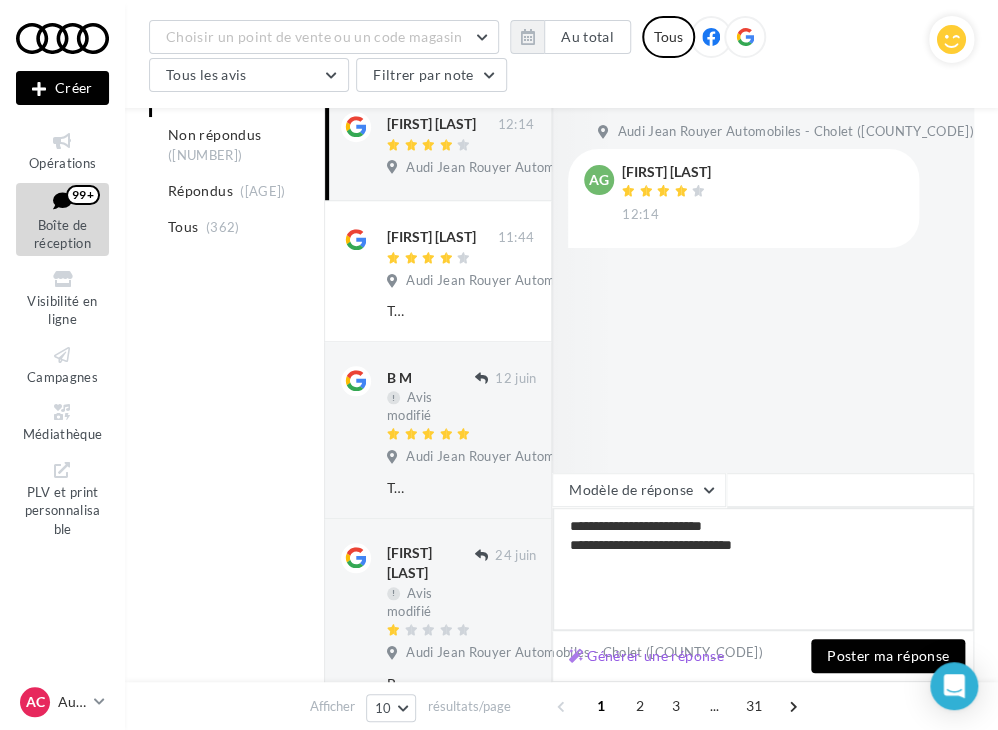 type on "**********" 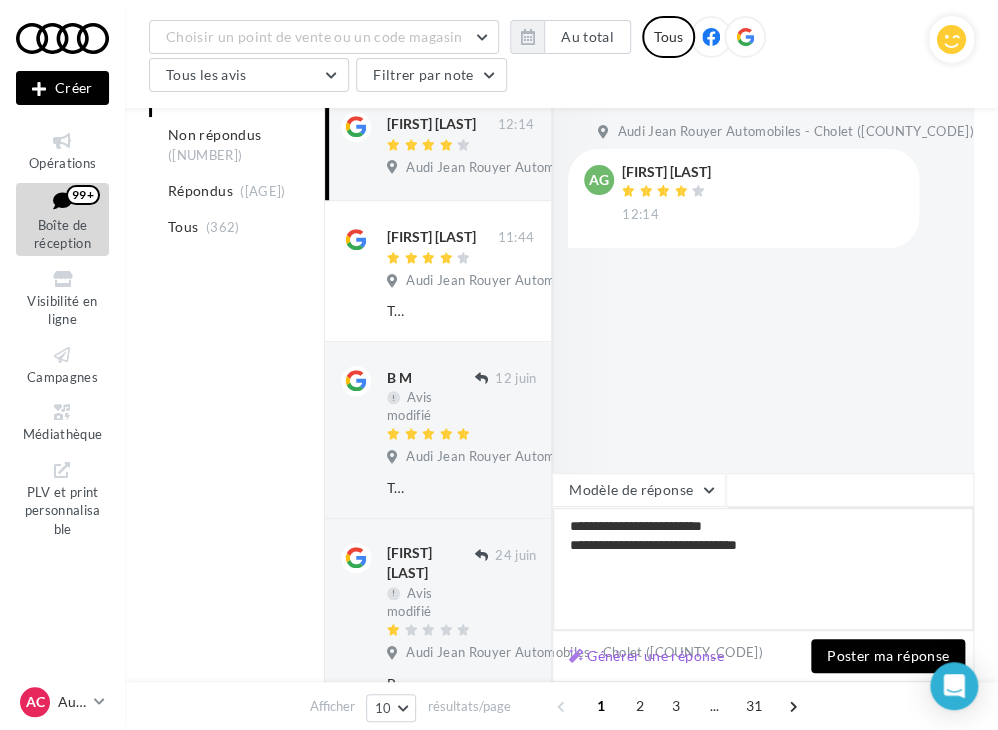 type on "**********" 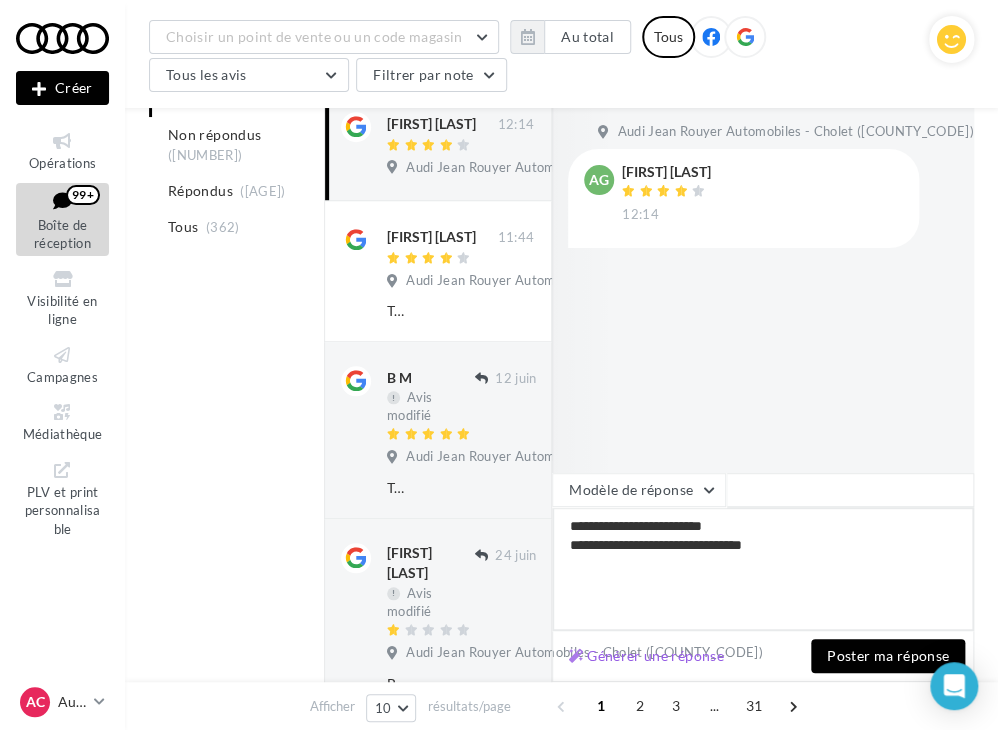type on "**********" 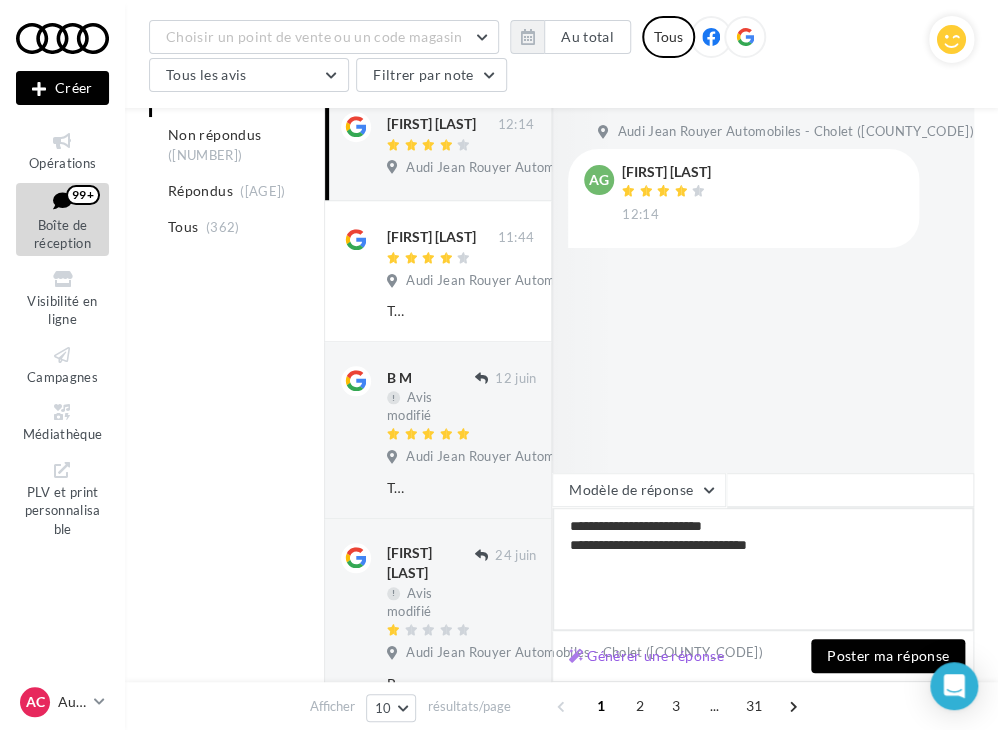 type on "**********" 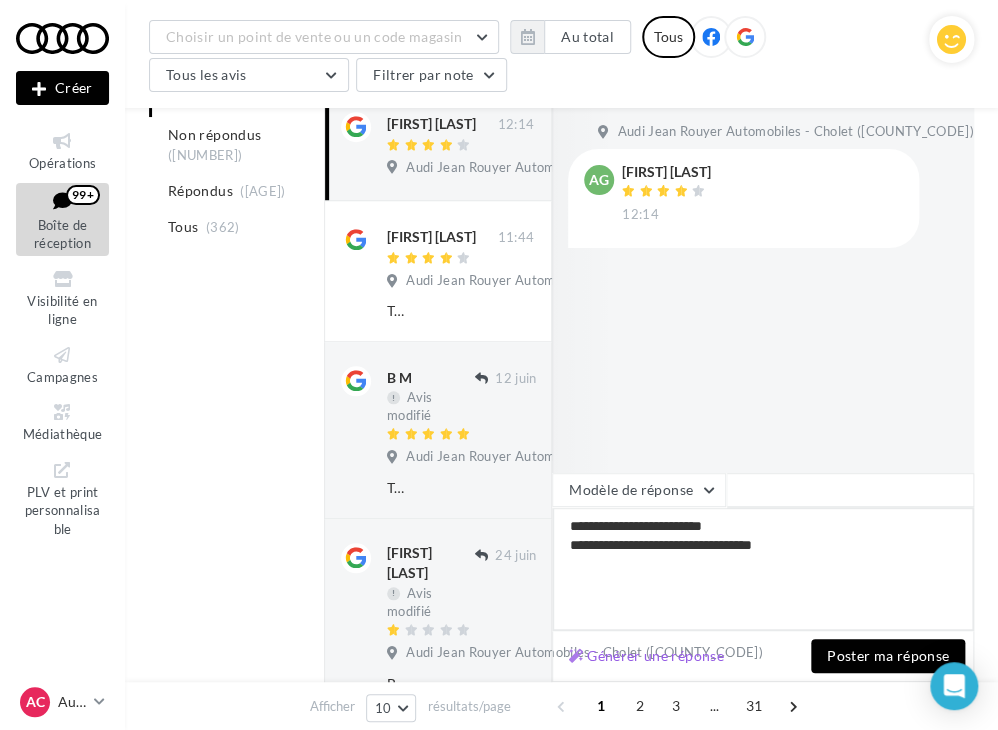 type on "**********" 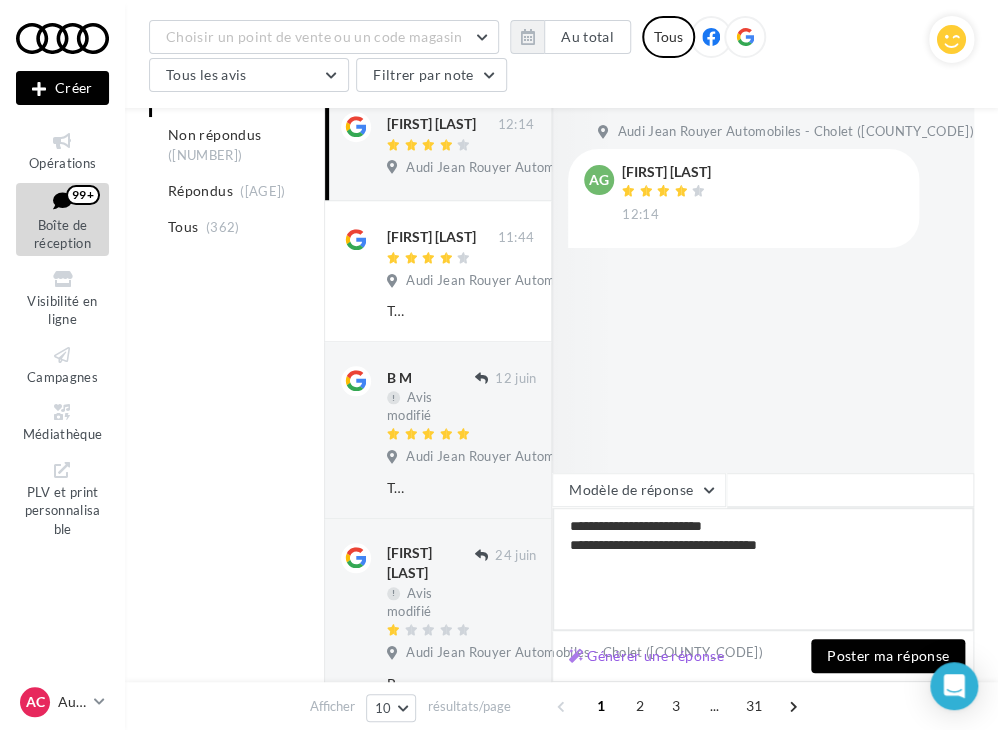 type on "**********" 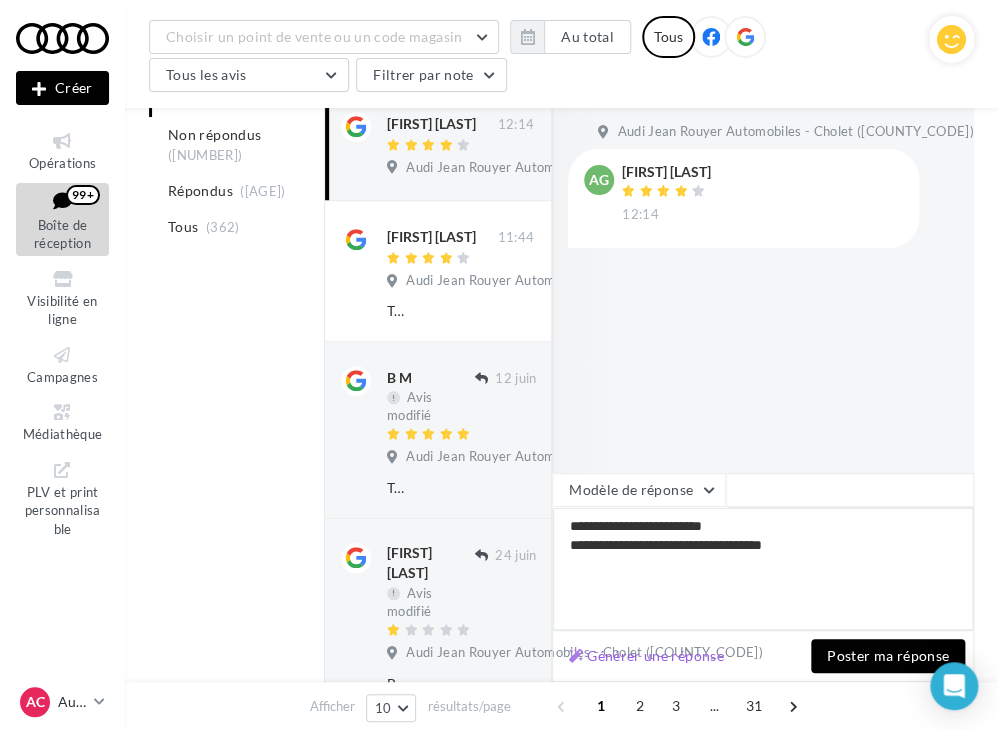 type on "**********" 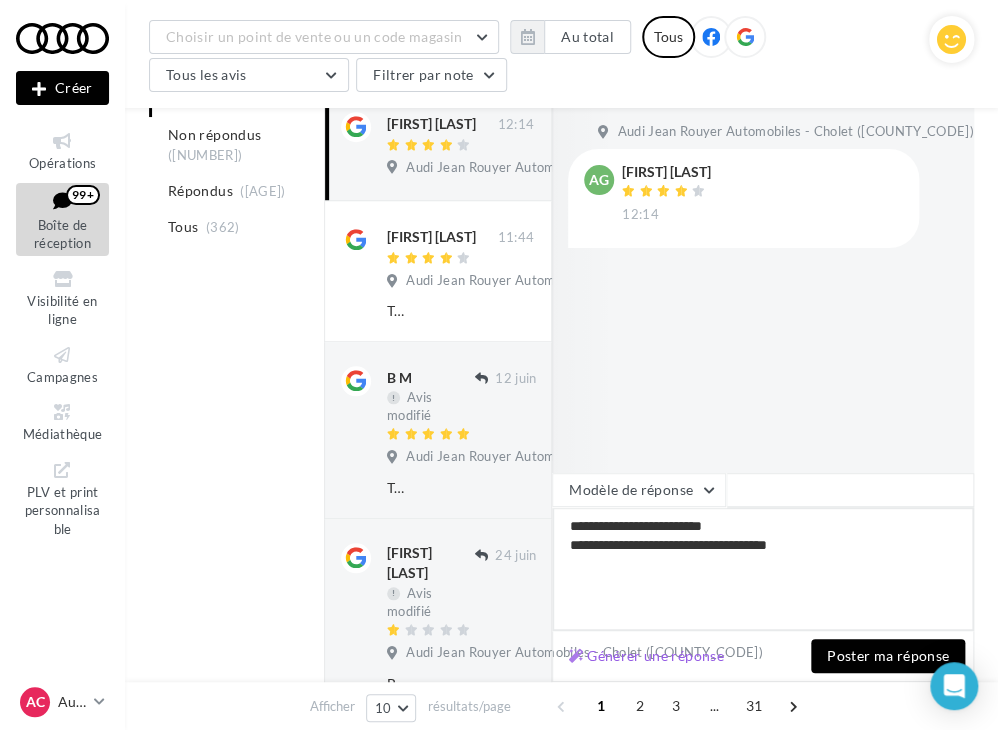 type on "**********" 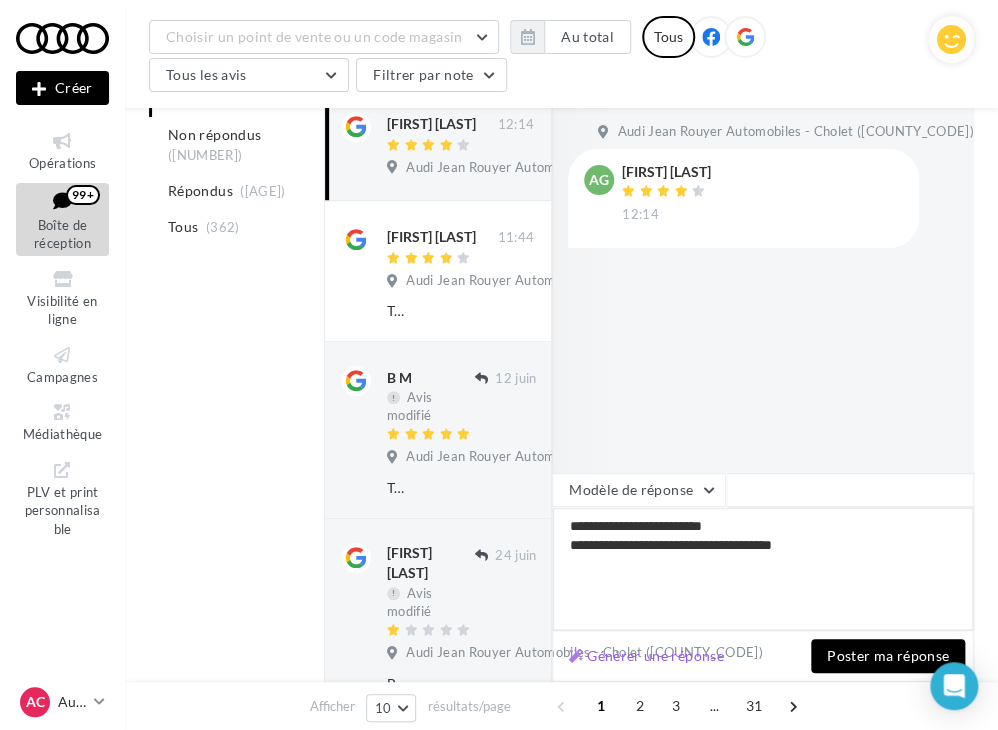 type on "**********" 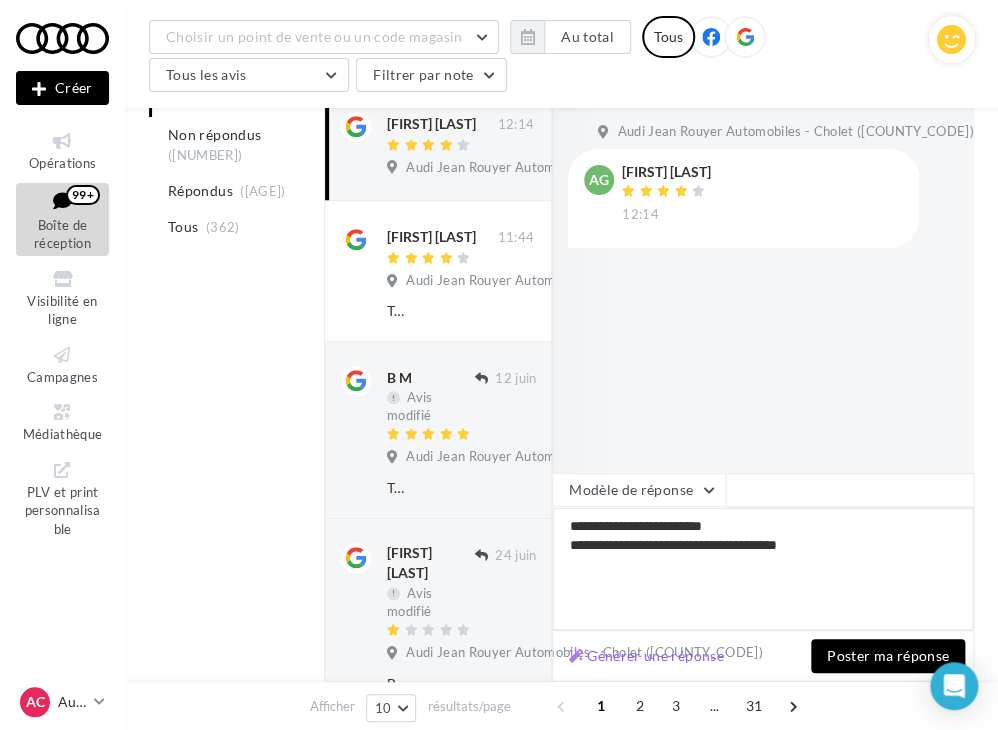 type on "**********" 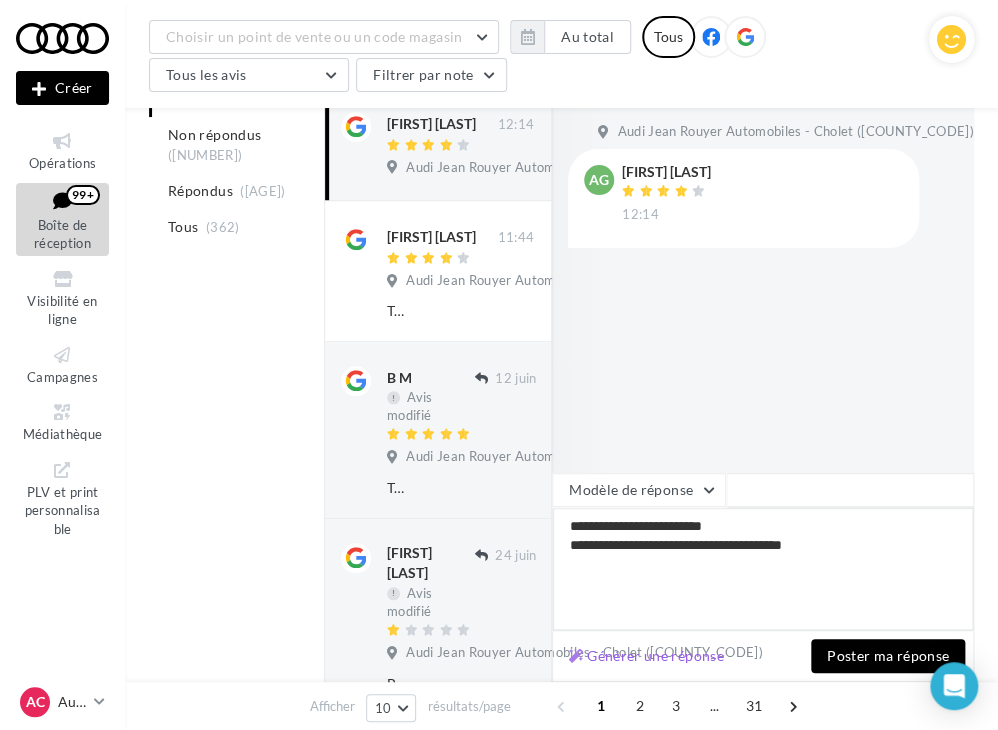 type on "**********" 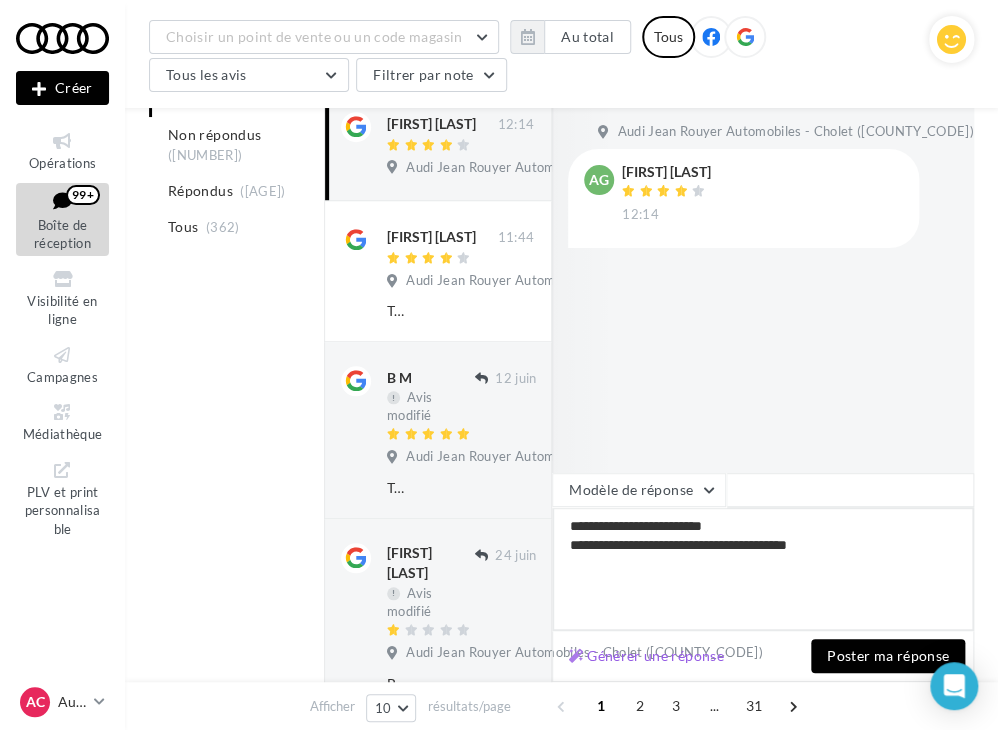 type on "**********" 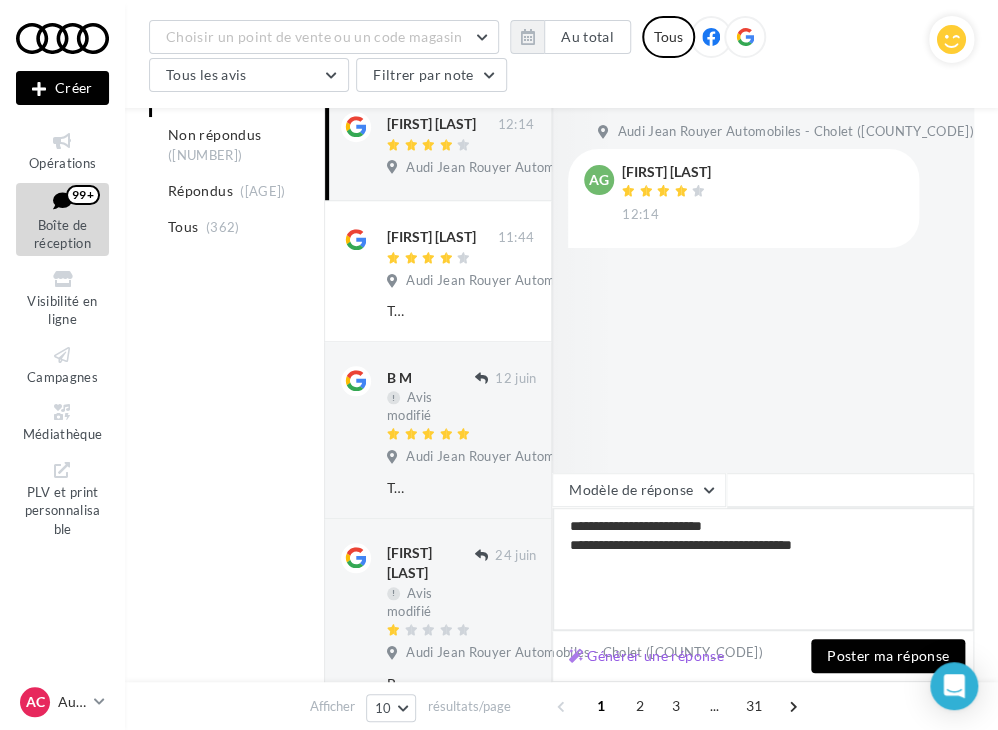 type on "**********" 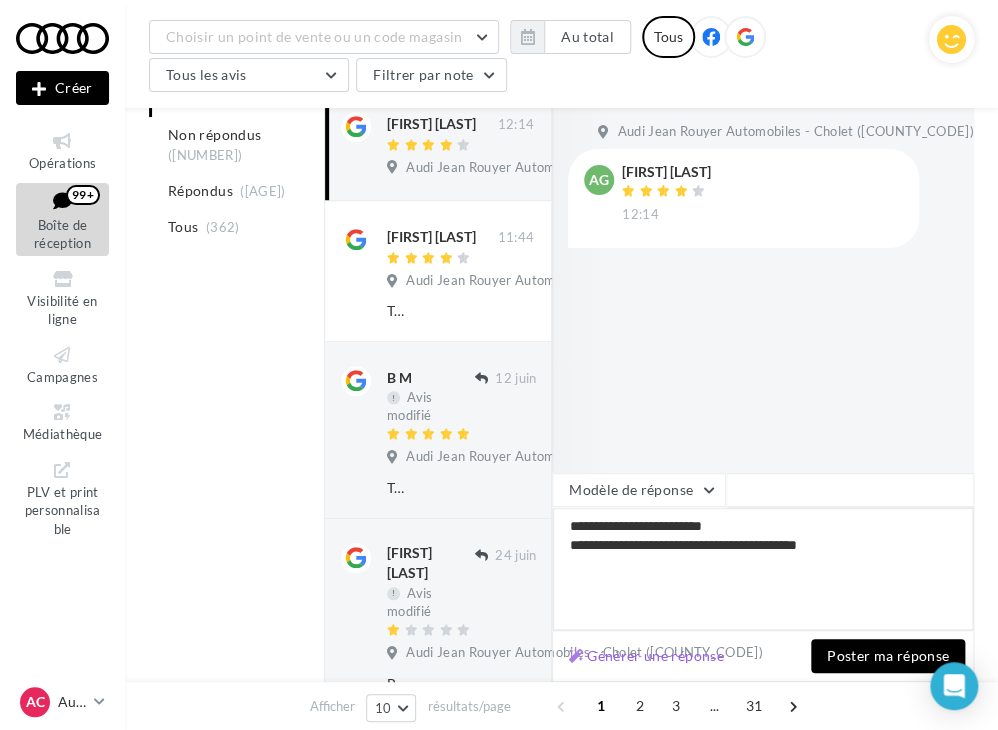 type on "**********" 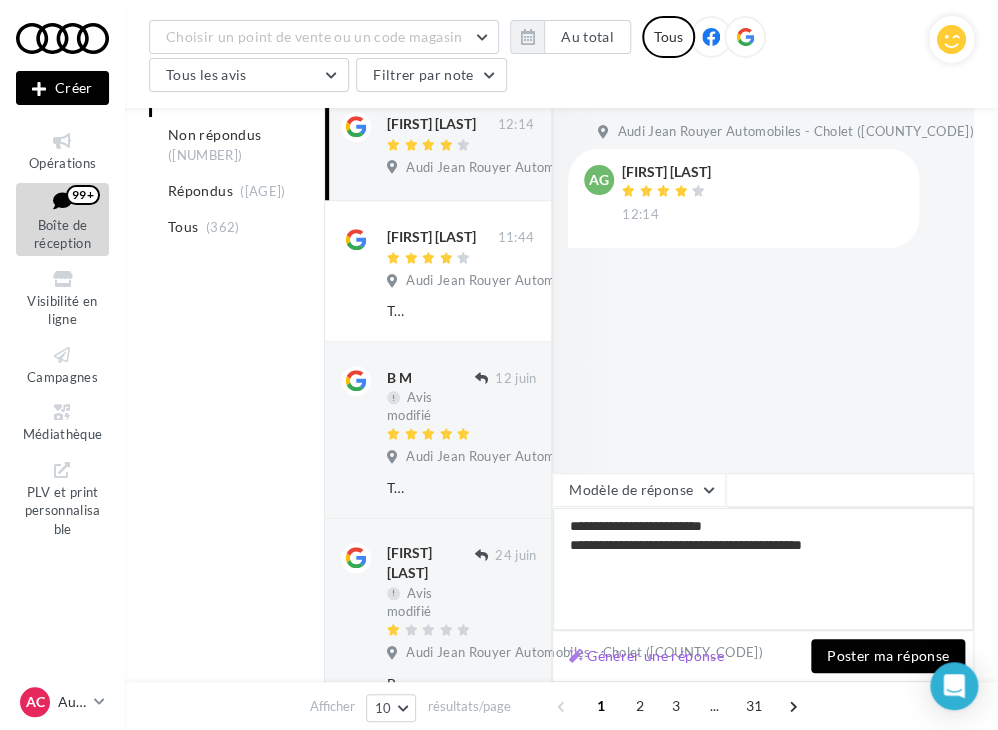 type on "**********" 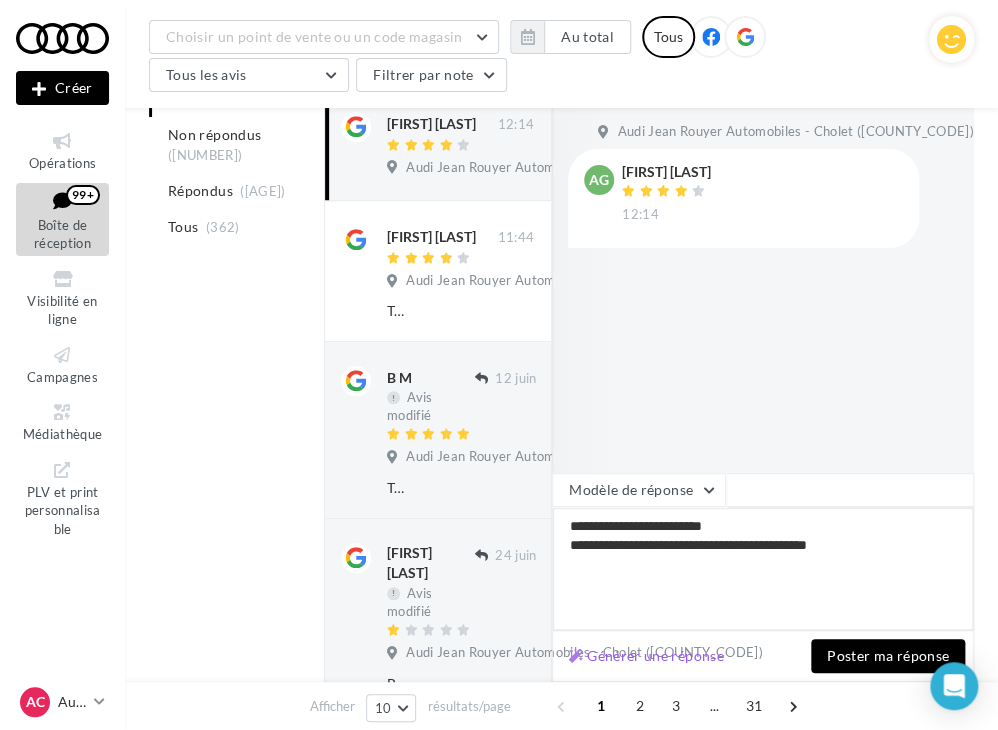 type on "**********" 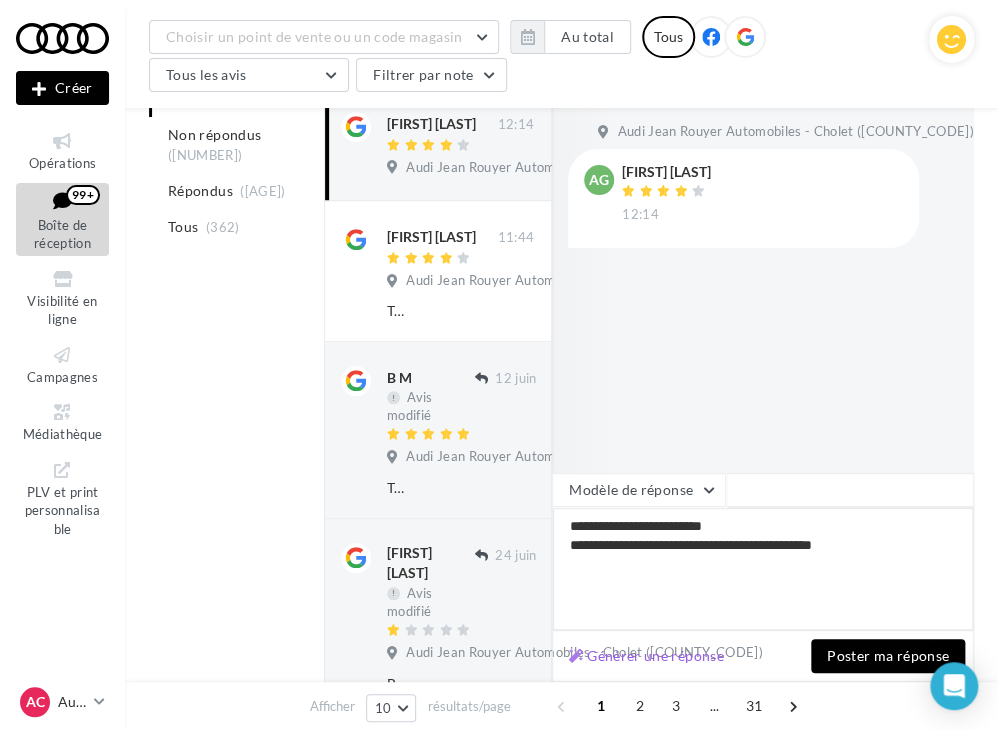 type 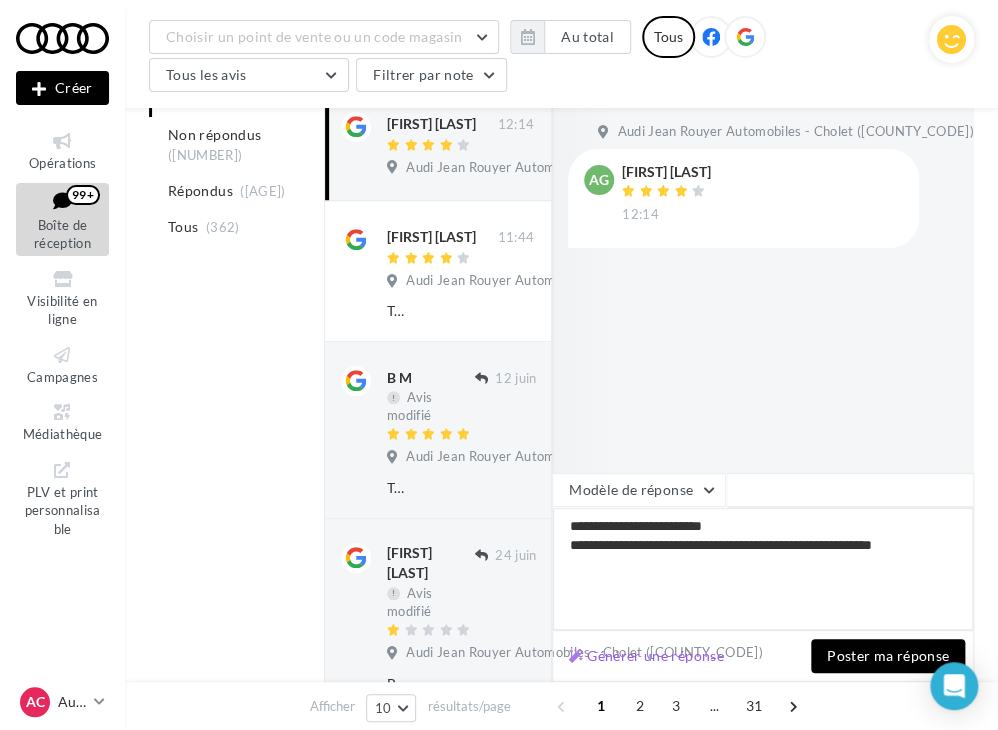 click on "**********" at bounding box center [763, 569] 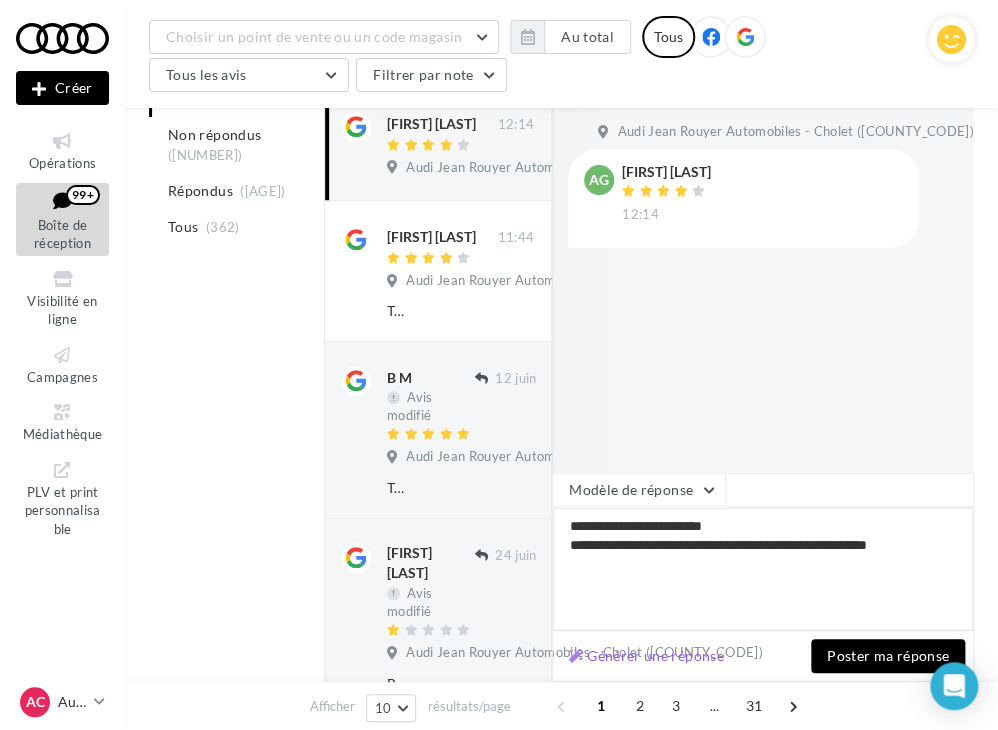 click on "**********" at bounding box center (763, 569) 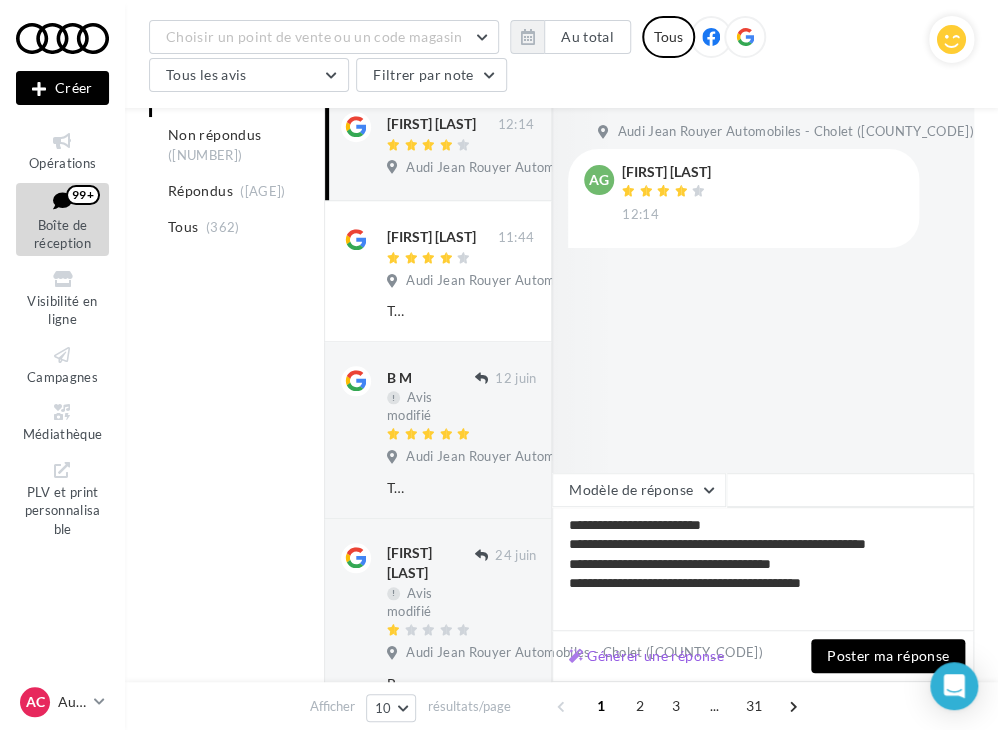 click on "Poster ma réponse" at bounding box center [888, 656] 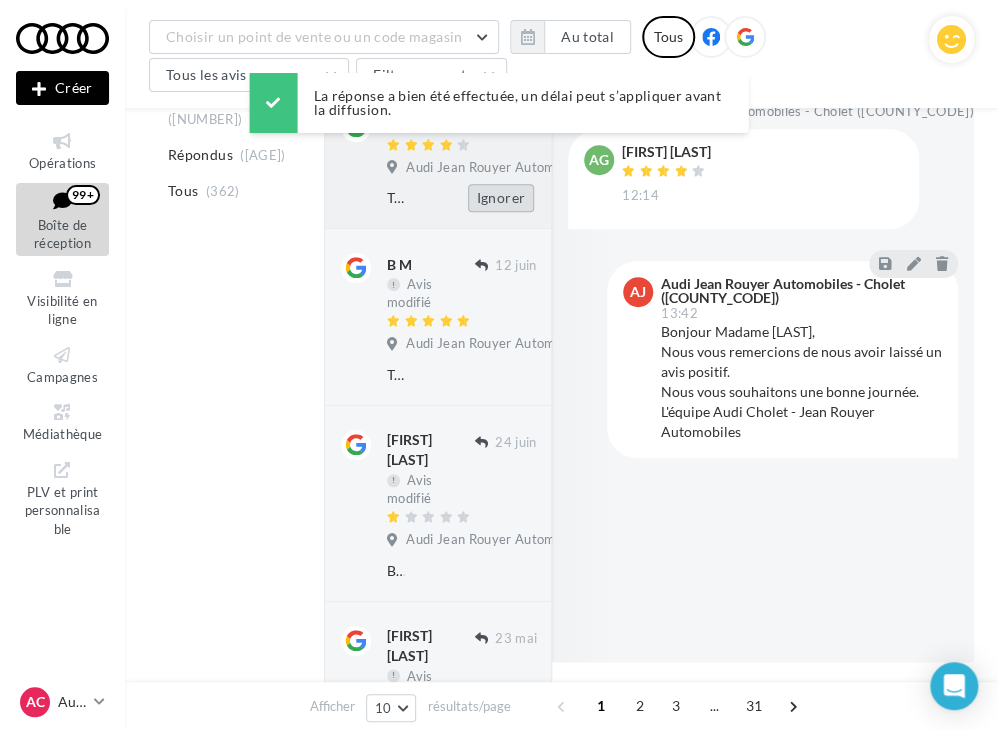 scroll, scrollTop: 84, scrollLeft: 0, axis: vertical 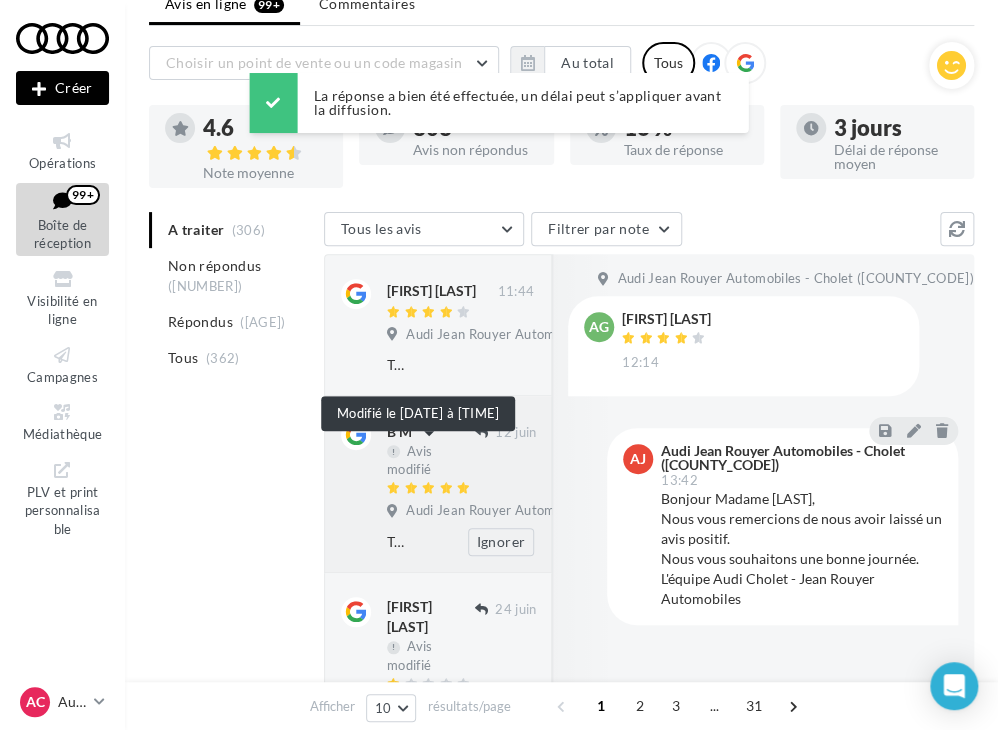 click on "Avis modifié" at bounding box center [429, 460] 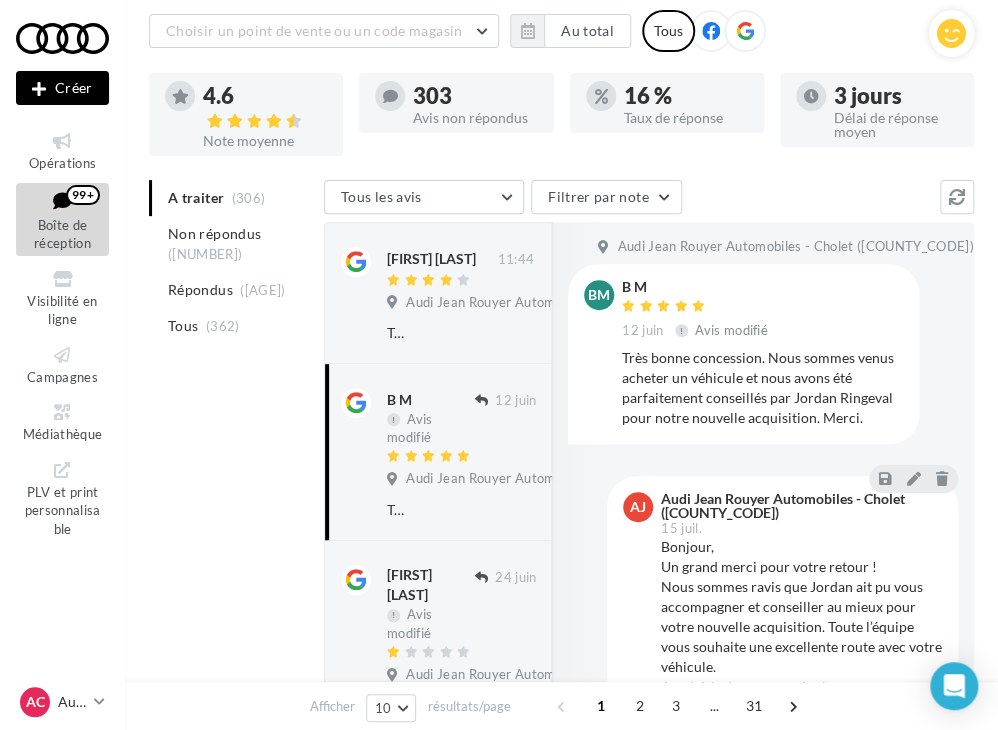 scroll, scrollTop: 120, scrollLeft: 0, axis: vertical 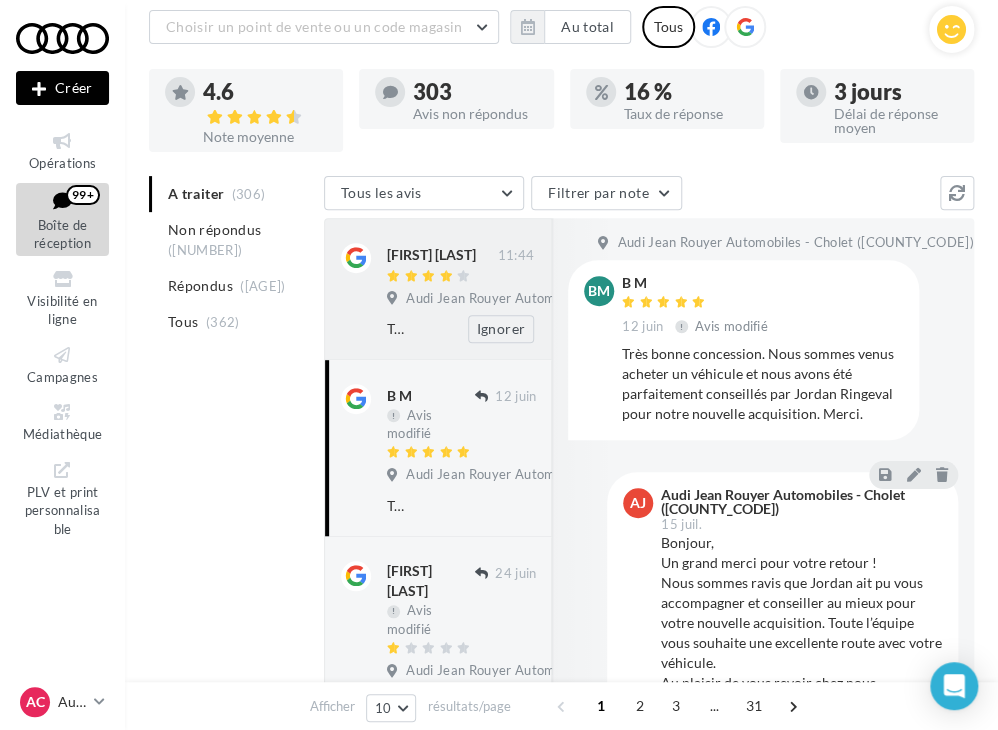 click on "[FIRST] [LAST]" at bounding box center (431, 255) 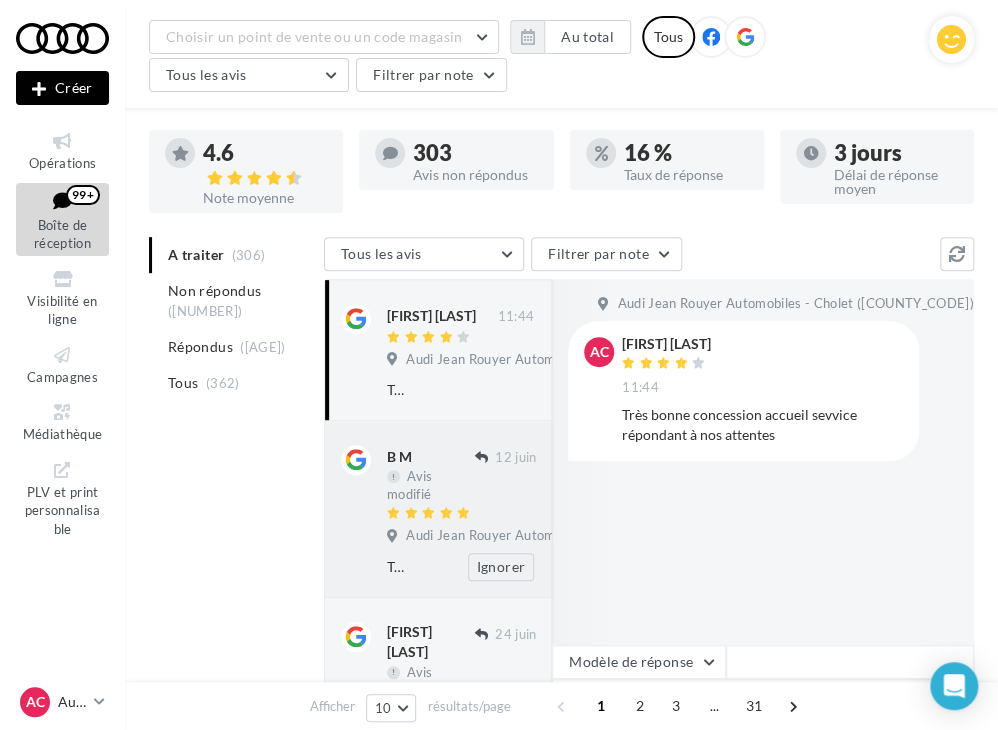 scroll, scrollTop: 144, scrollLeft: 0, axis: vertical 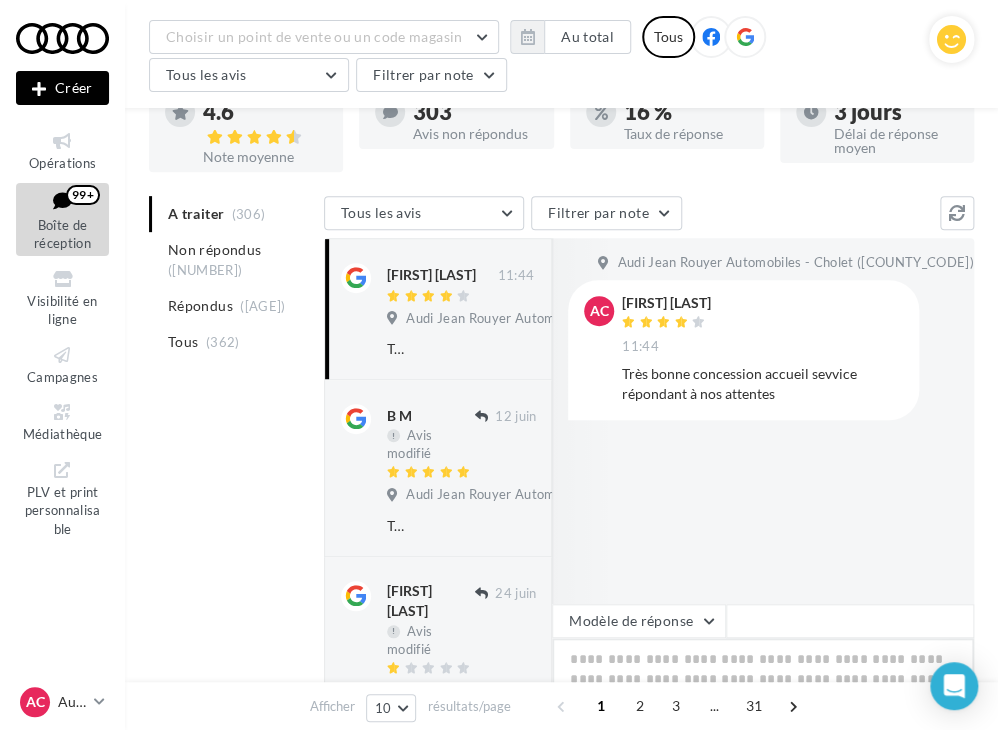 click at bounding box center [763, 700] 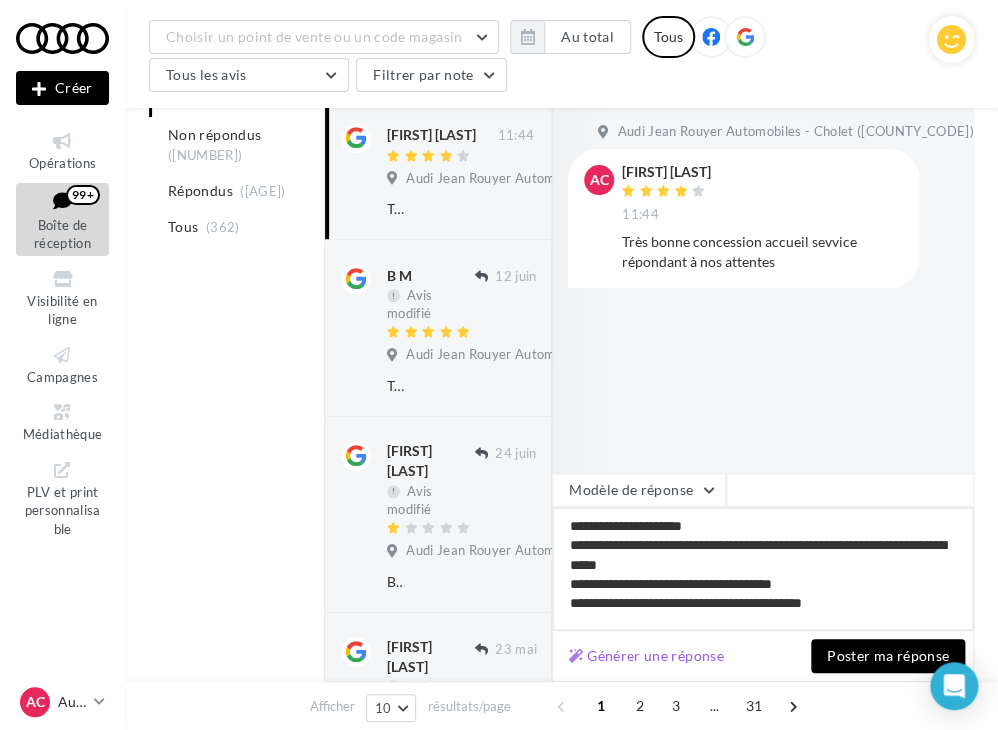 scroll, scrollTop: 284, scrollLeft: 0, axis: vertical 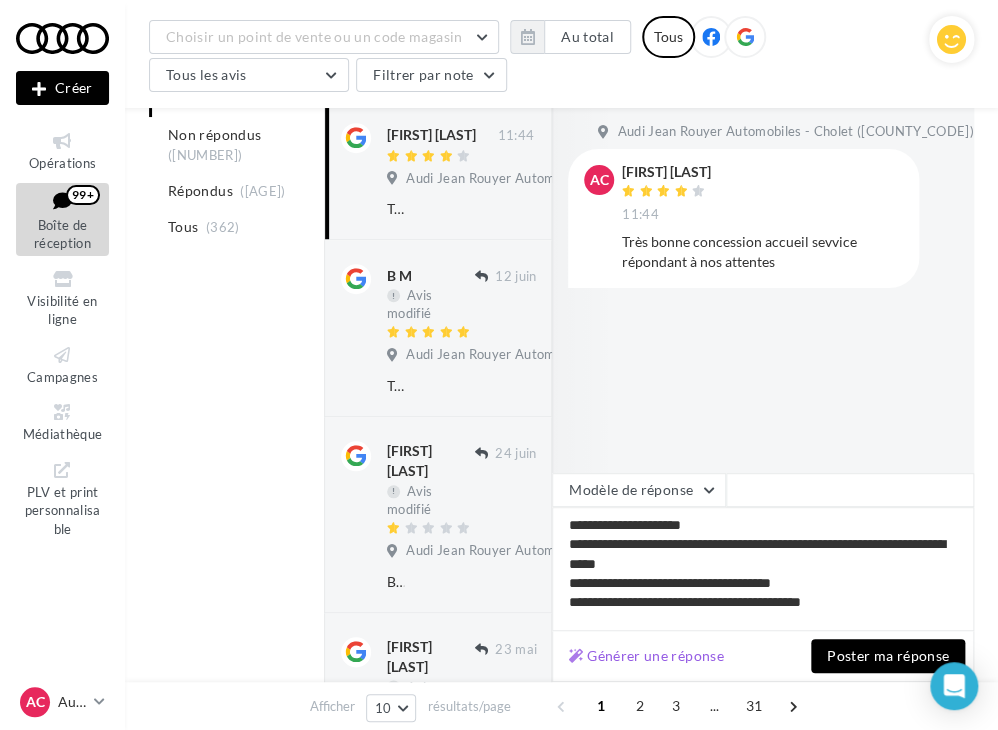 click on "Poster ma réponse" at bounding box center [888, 656] 